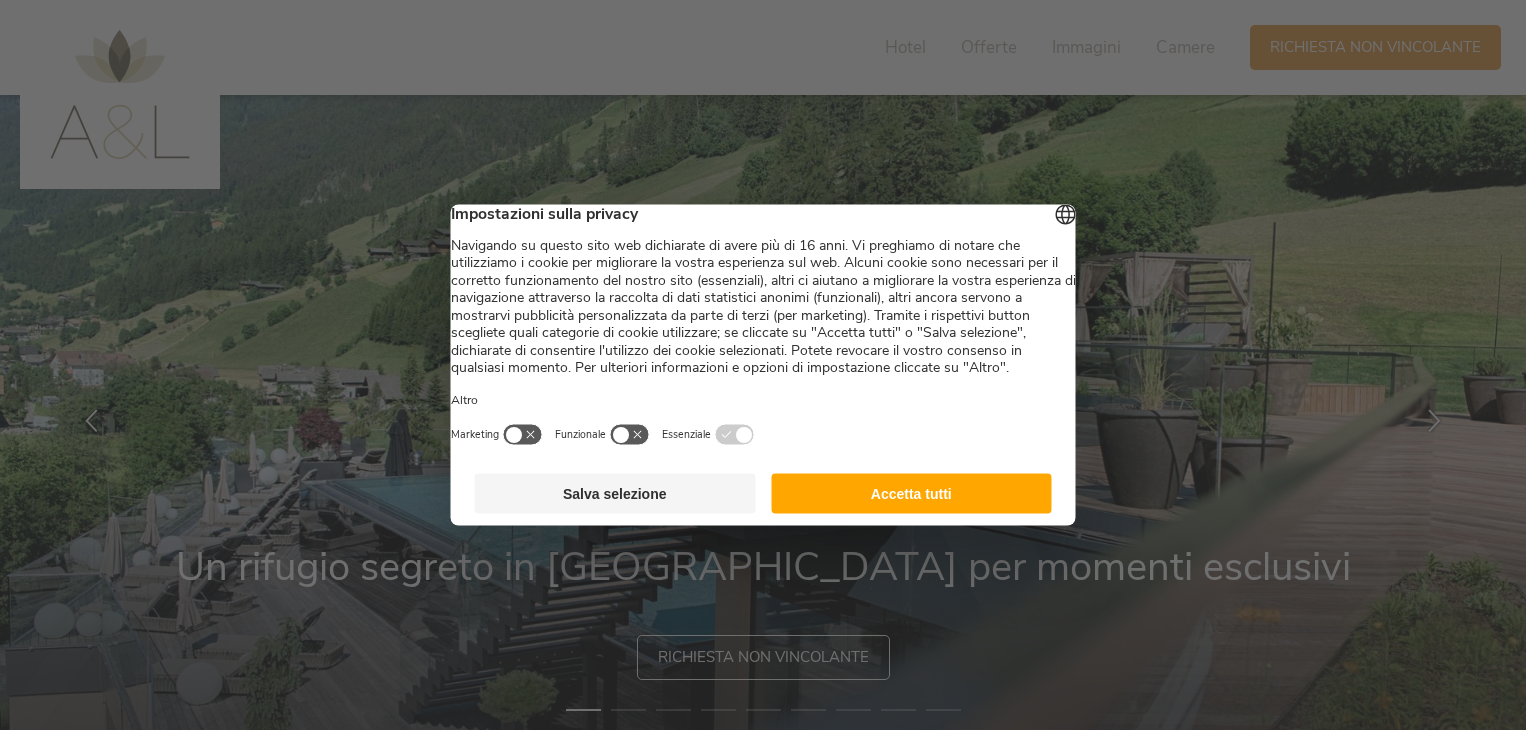 scroll, scrollTop: 0, scrollLeft: 0, axis: both 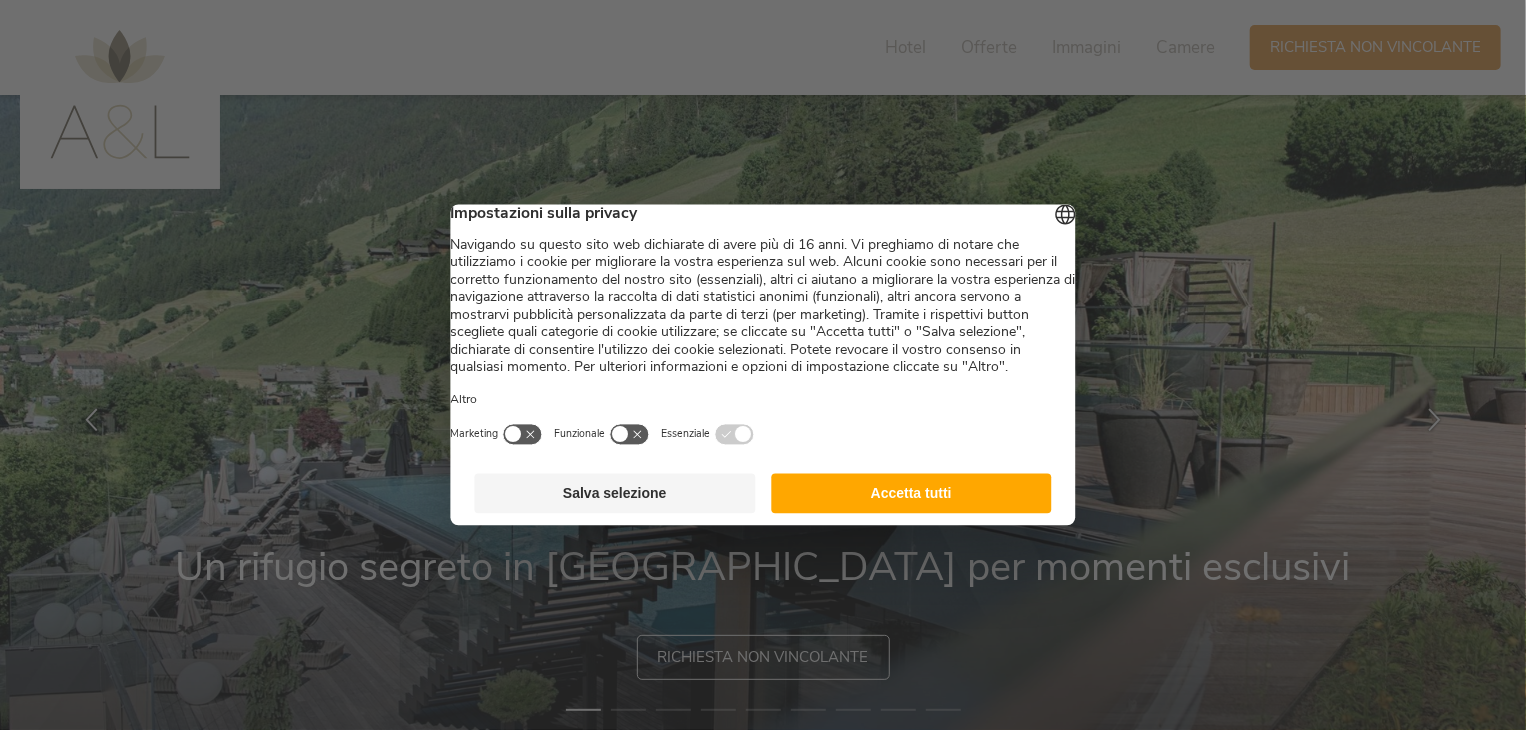 drag, startPoint x: 888, startPoint y: 510, endPoint x: 916, endPoint y: 513, distance: 28.160255 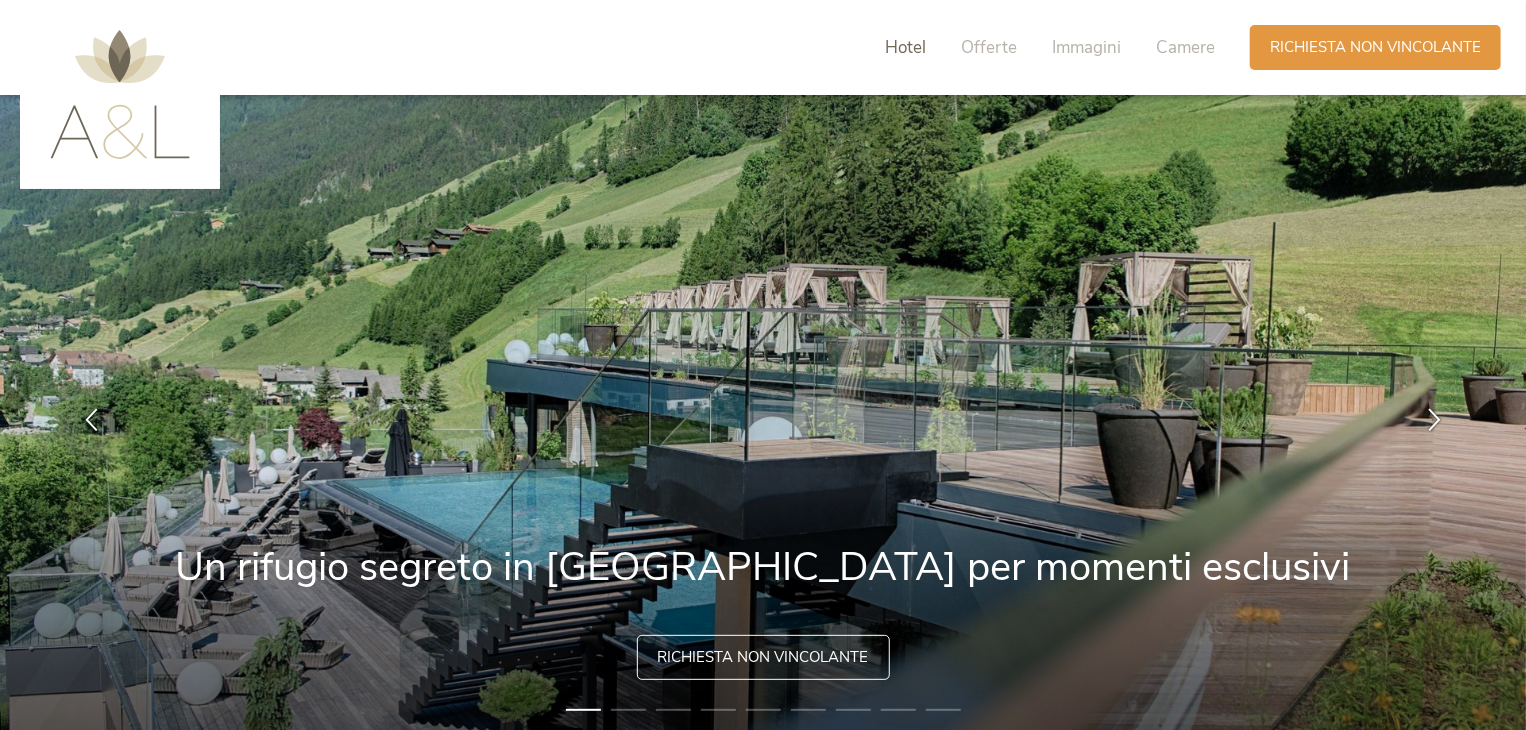 scroll, scrollTop: 0, scrollLeft: 0, axis: both 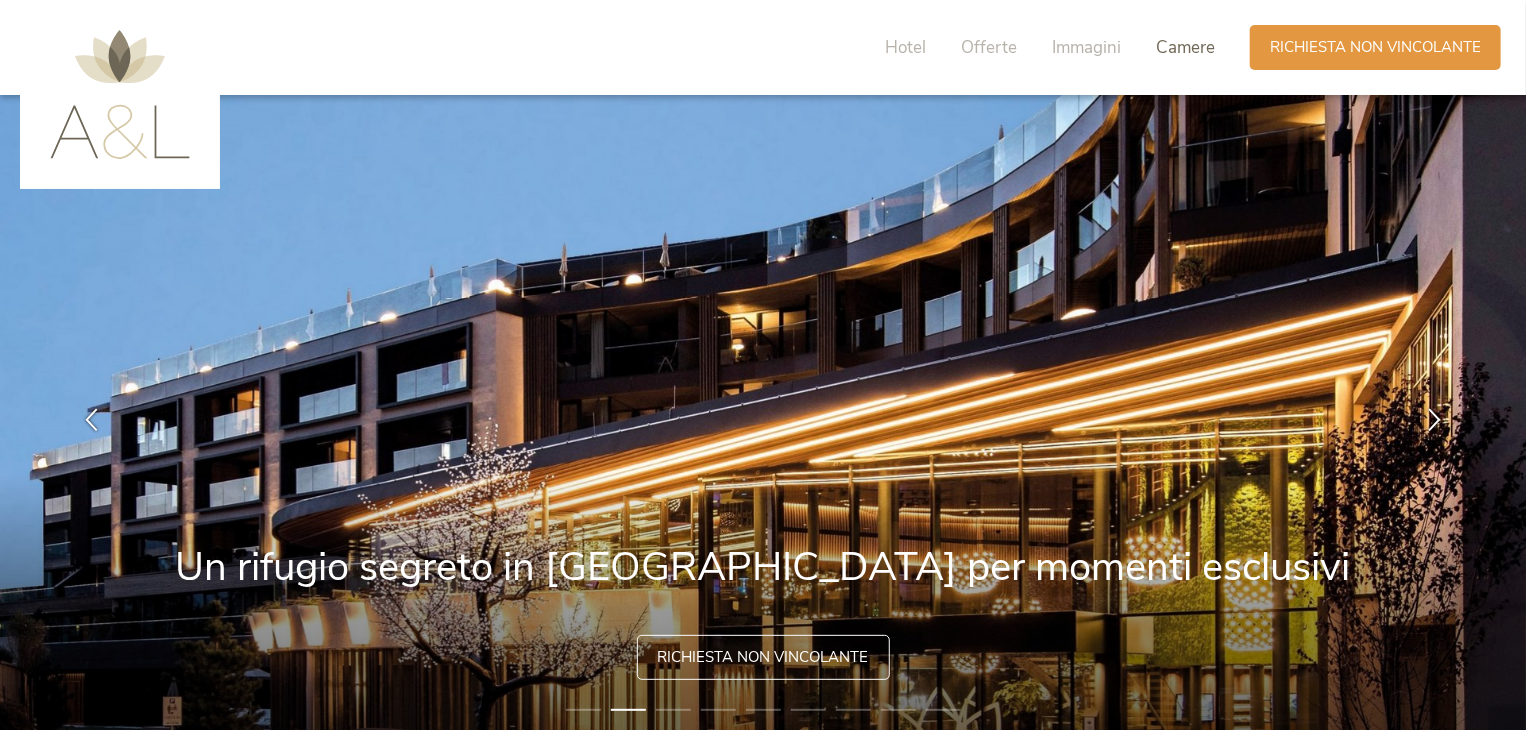 click on "Camere" at bounding box center (1185, 47) 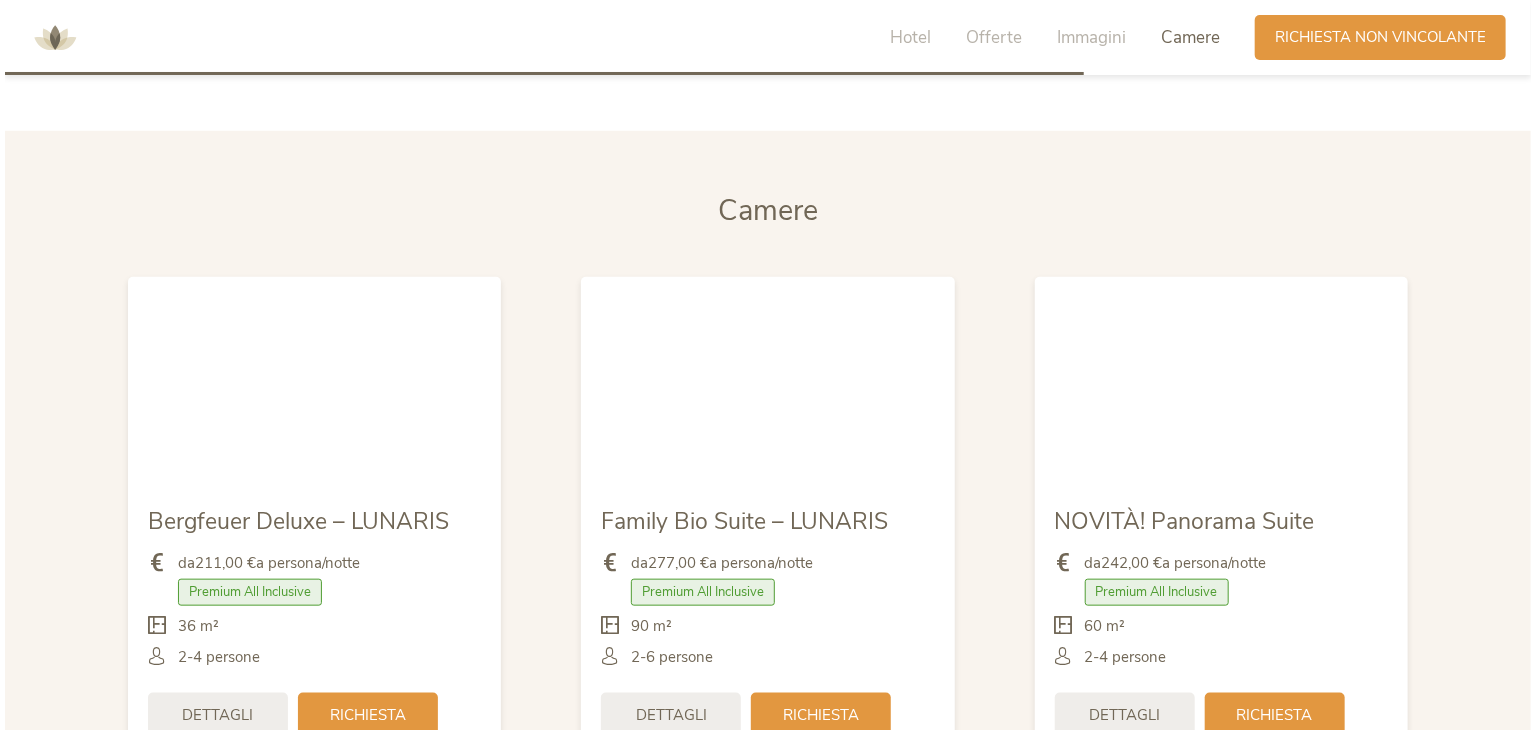 scroll, scrollTop: 4585, scrollLeft: 0, axis: vertical 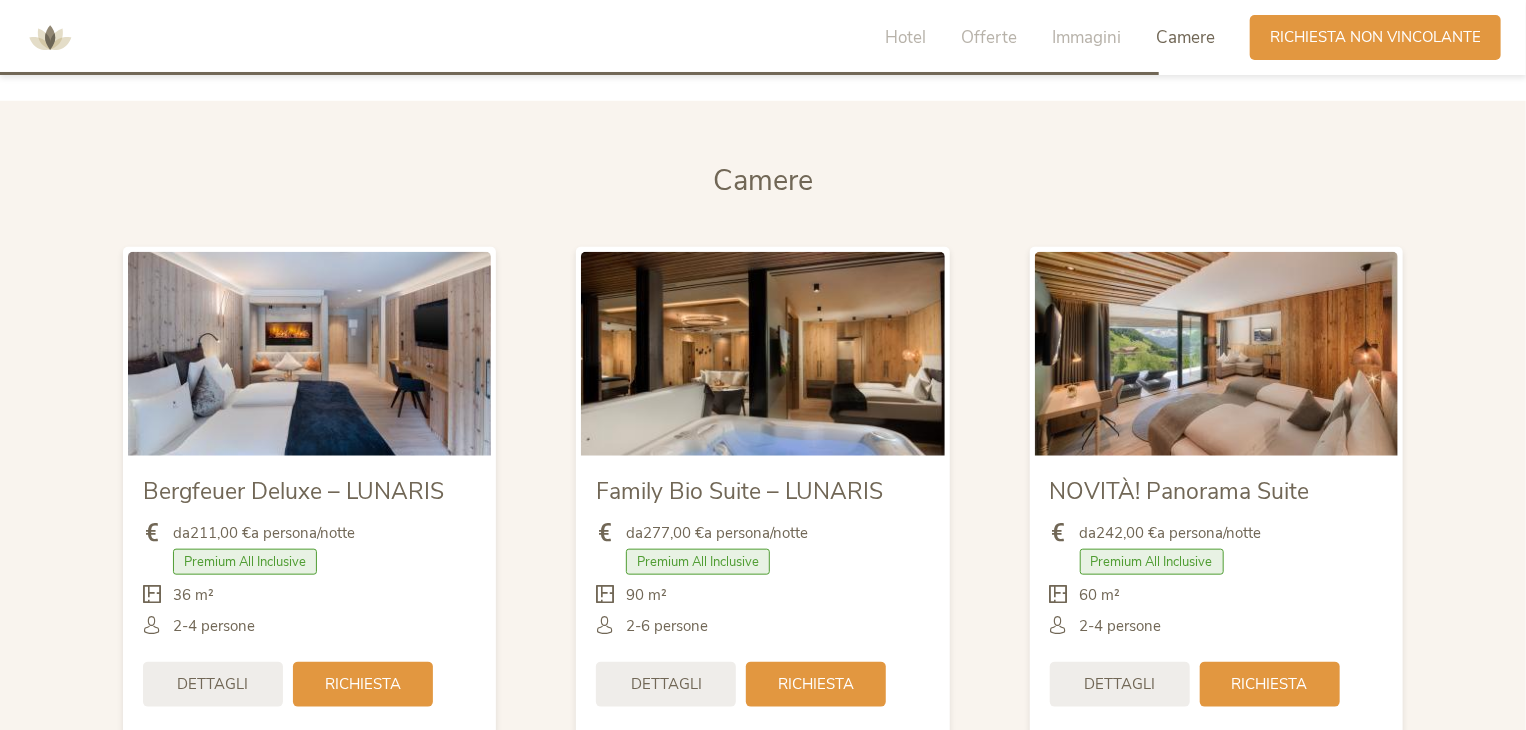 click on "Family Bio Suite – LUNARIS" at bounding box center [739, 491] 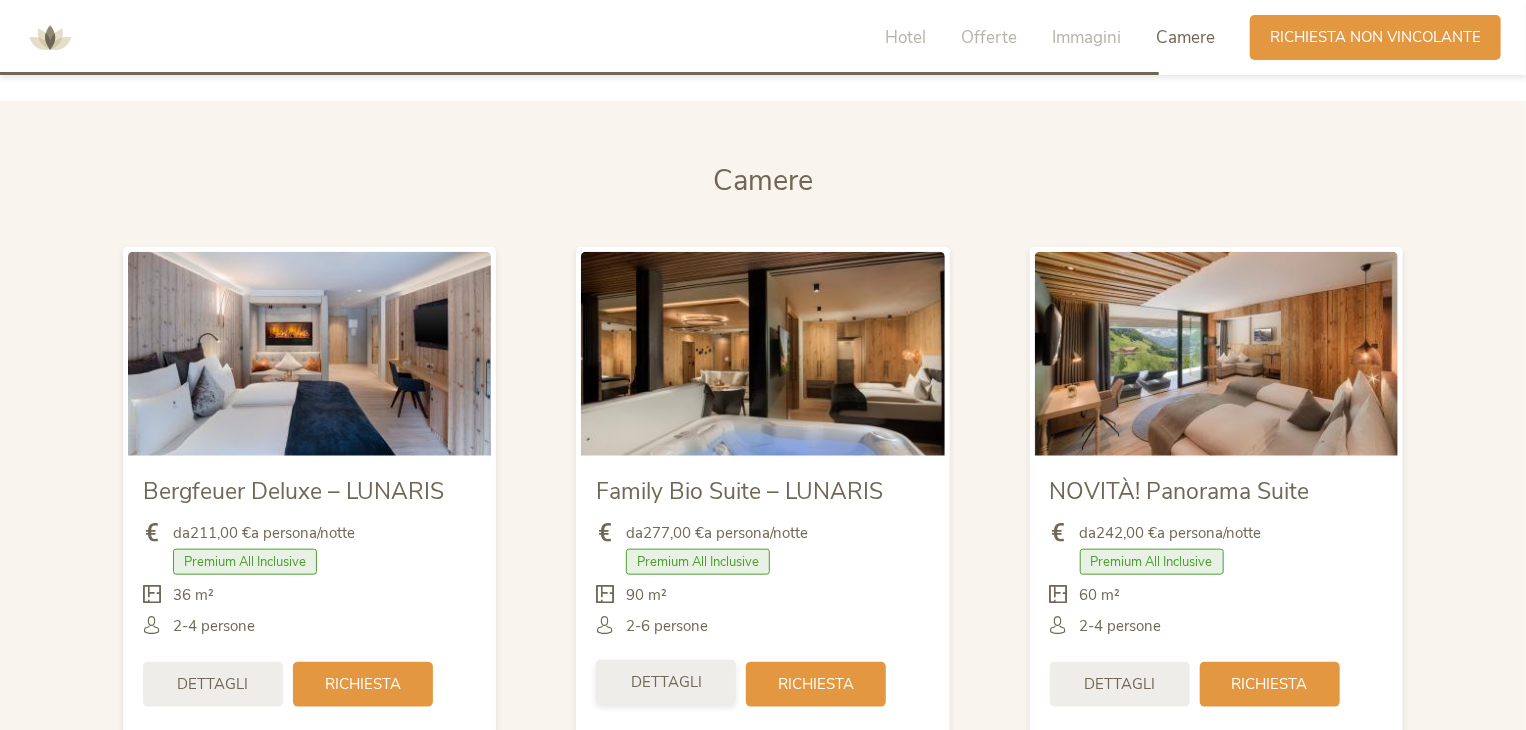 click on "Dettagli" at bounding box center (666, 682) 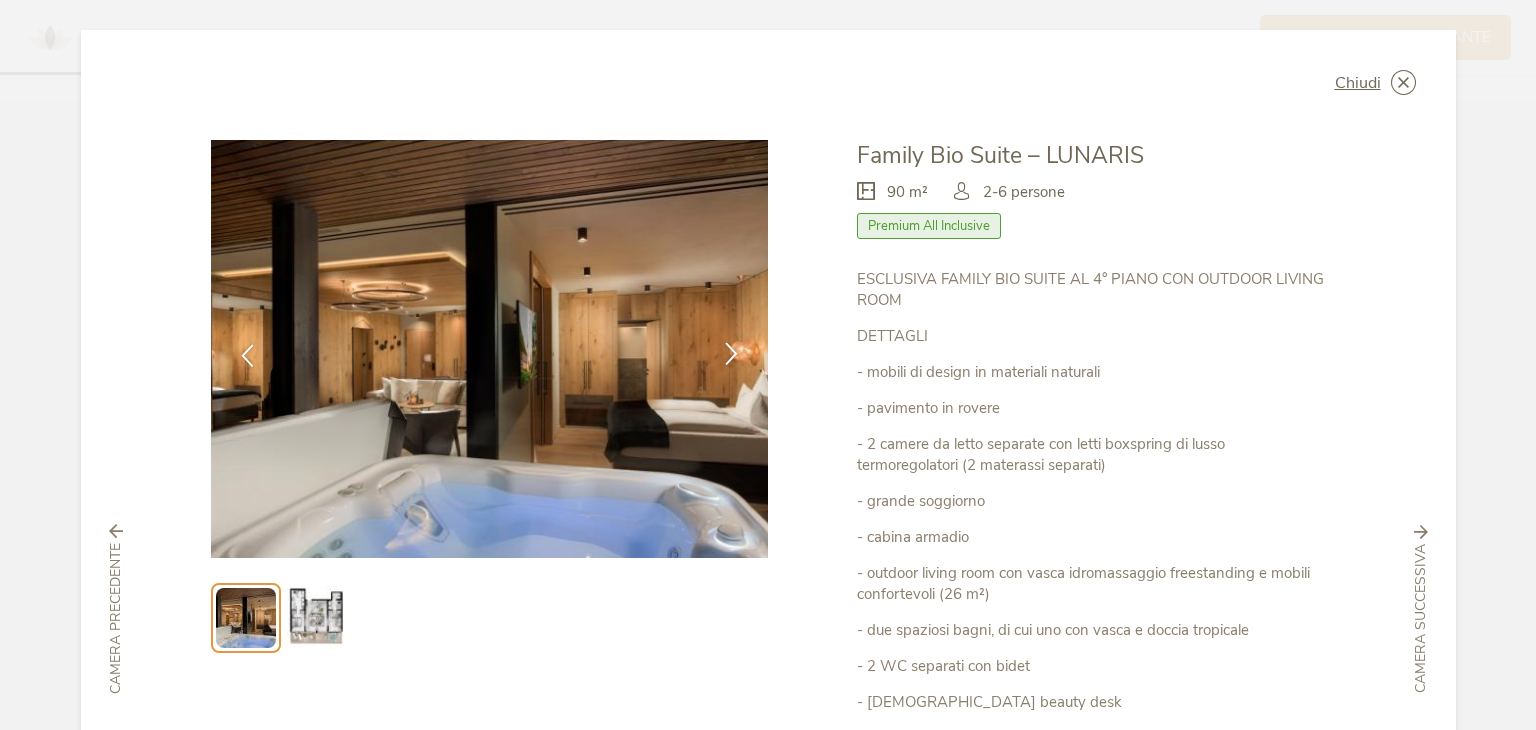 click at bounding box center [731, 355] 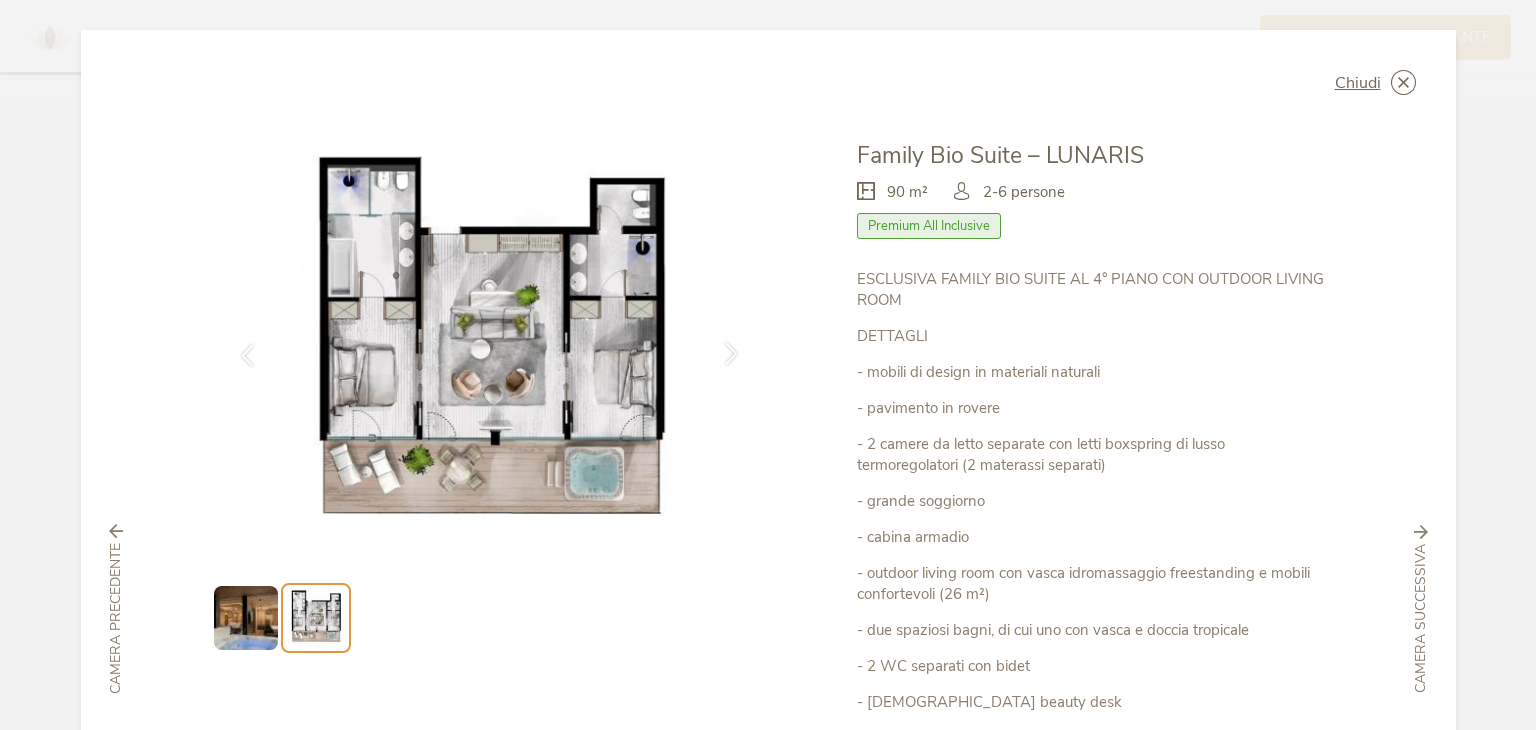 click at bounding box center (731, 355) 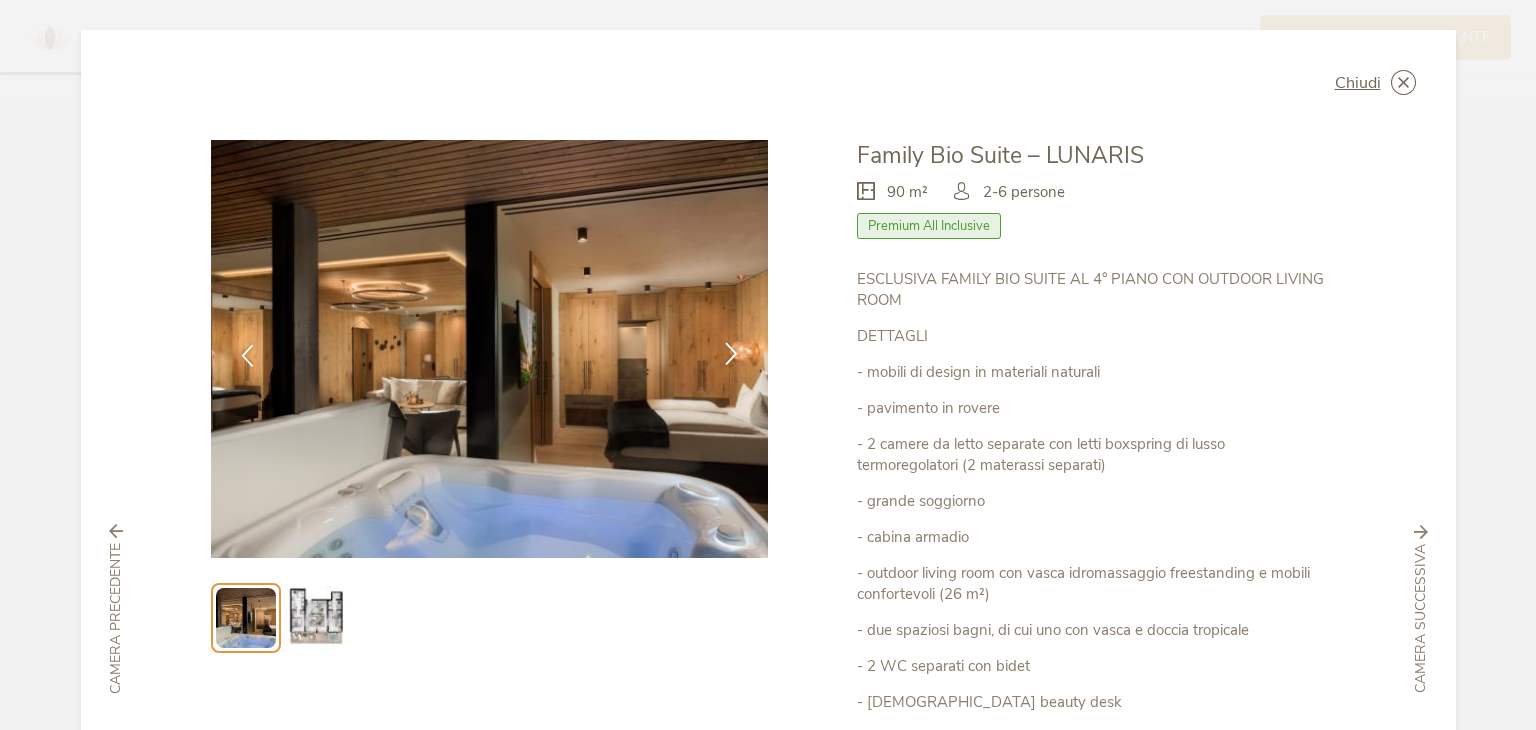 click at bounding box center (731, 353) 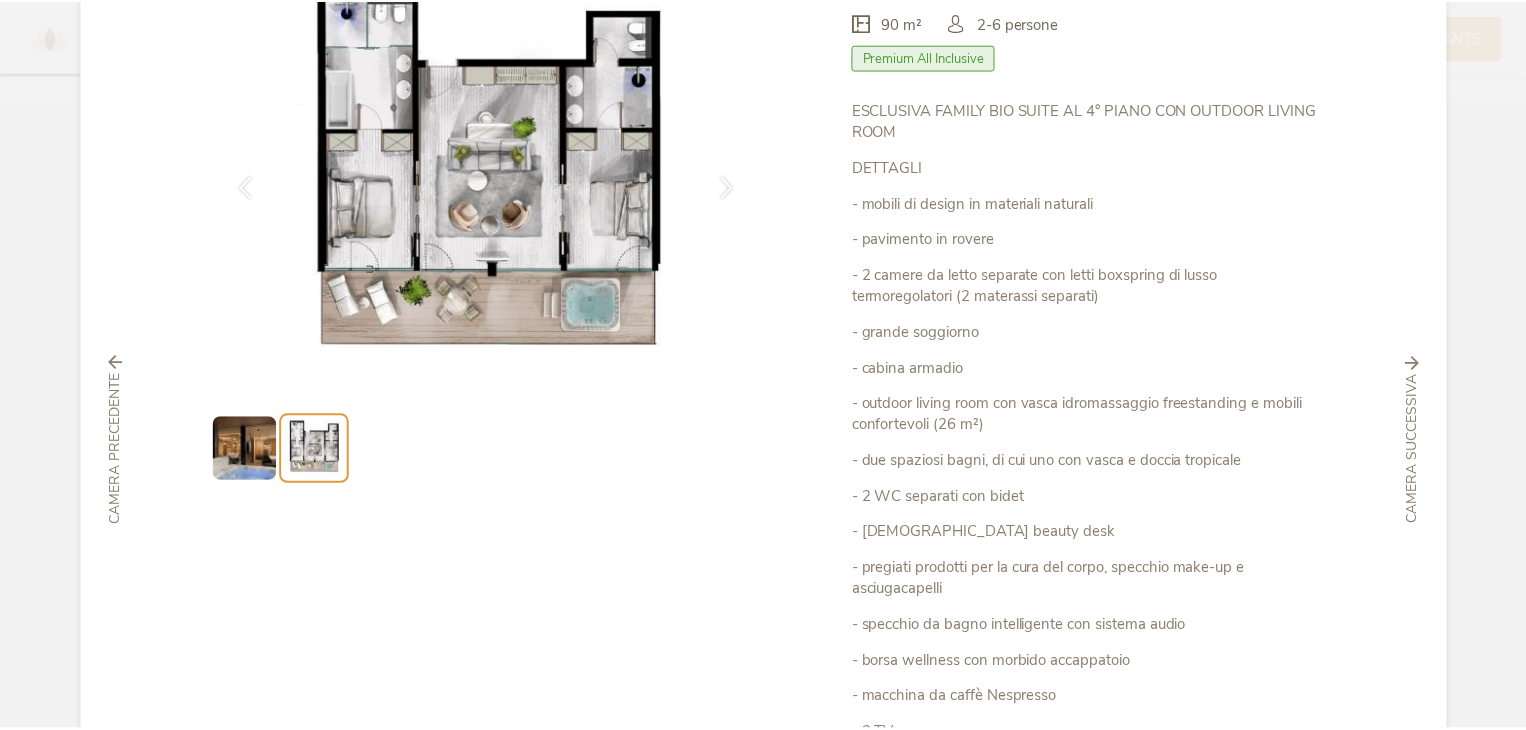 scroll, scrollTop: 0, scrollLeft: 0, axis: both 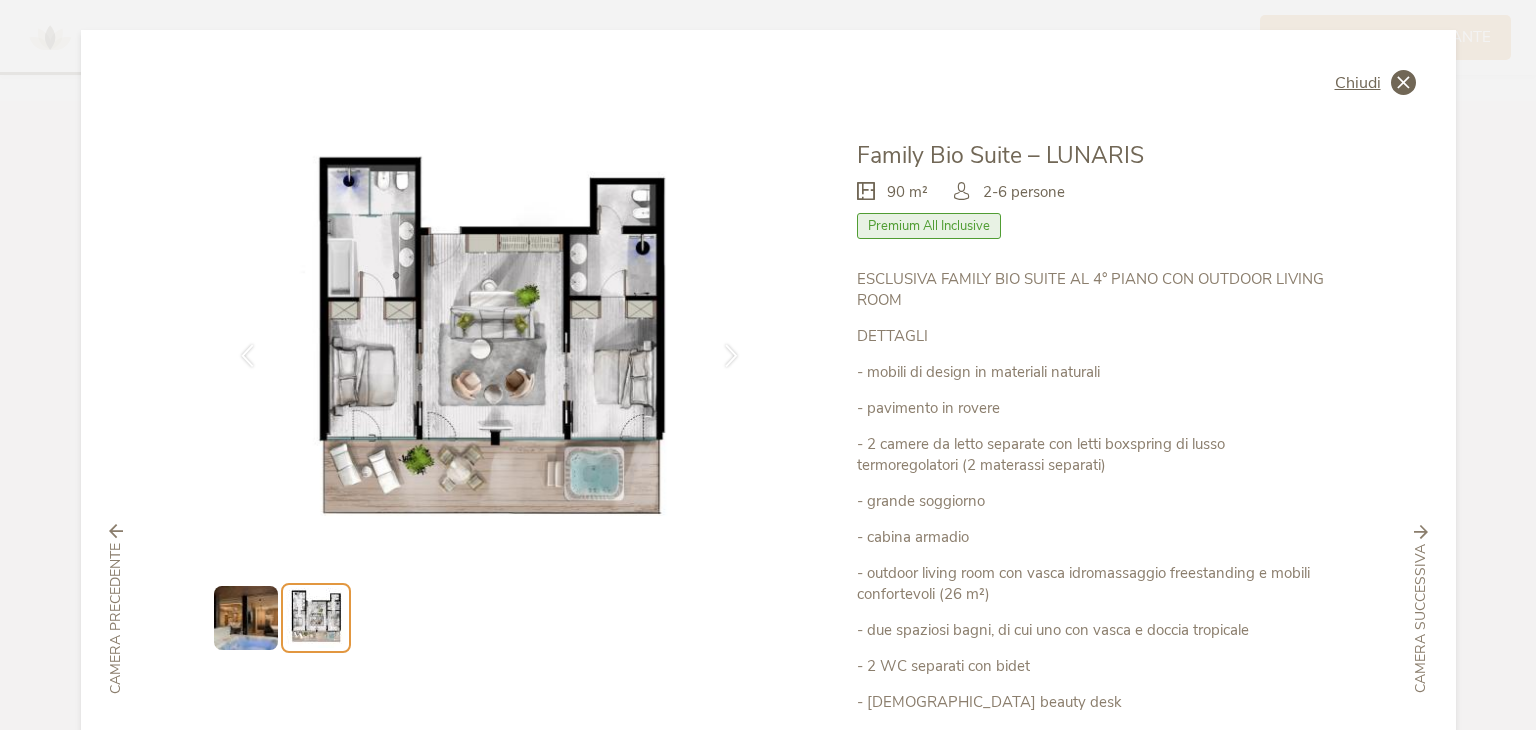 click on "Chiudi" at bounding box center [1375, 82] 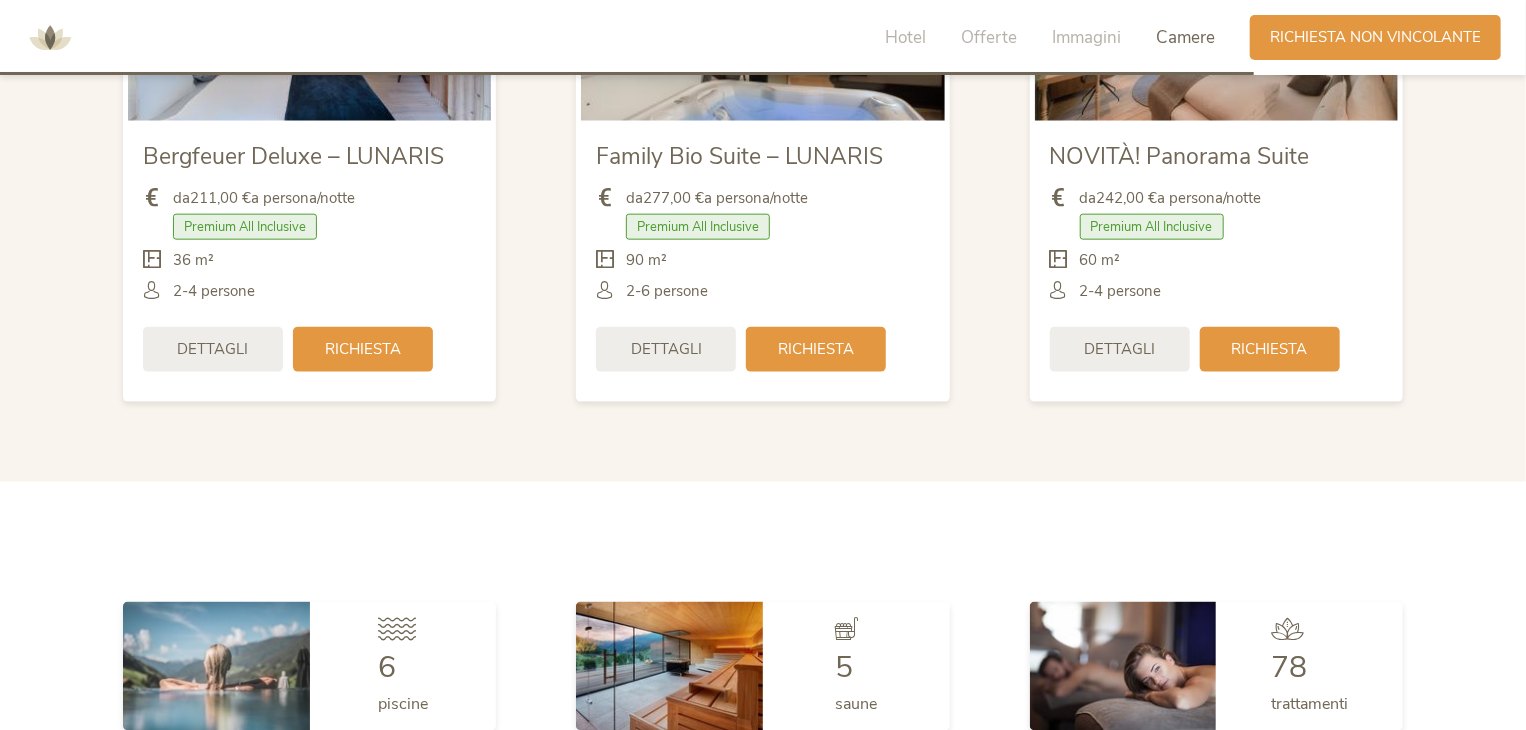 scroll, scrollTop: 4885, scrollLeft: 0, axis: vertical 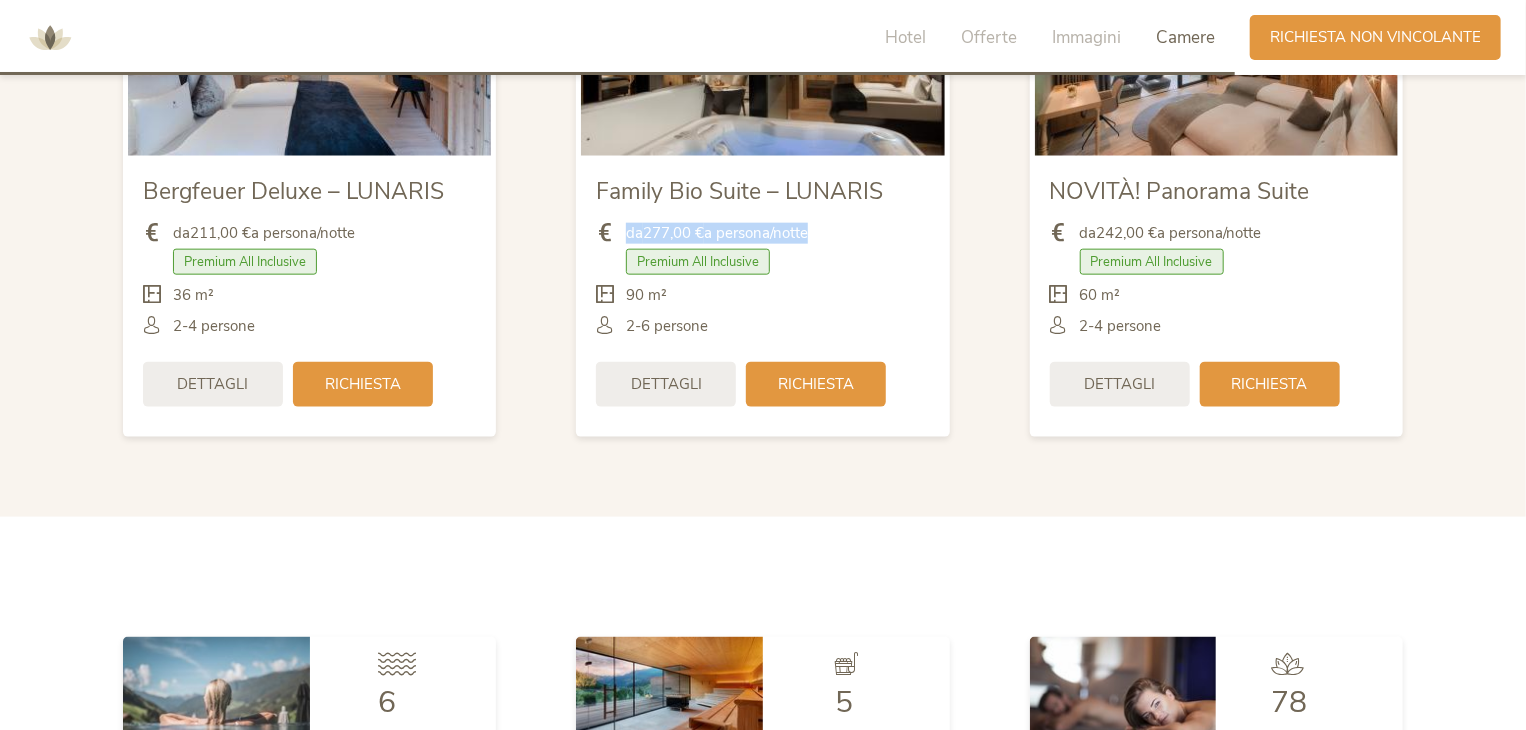 drag, startPoint x: 626, startPoint y: 231, endPoint x: 810, endPoint y: 230, distance: 184.00272 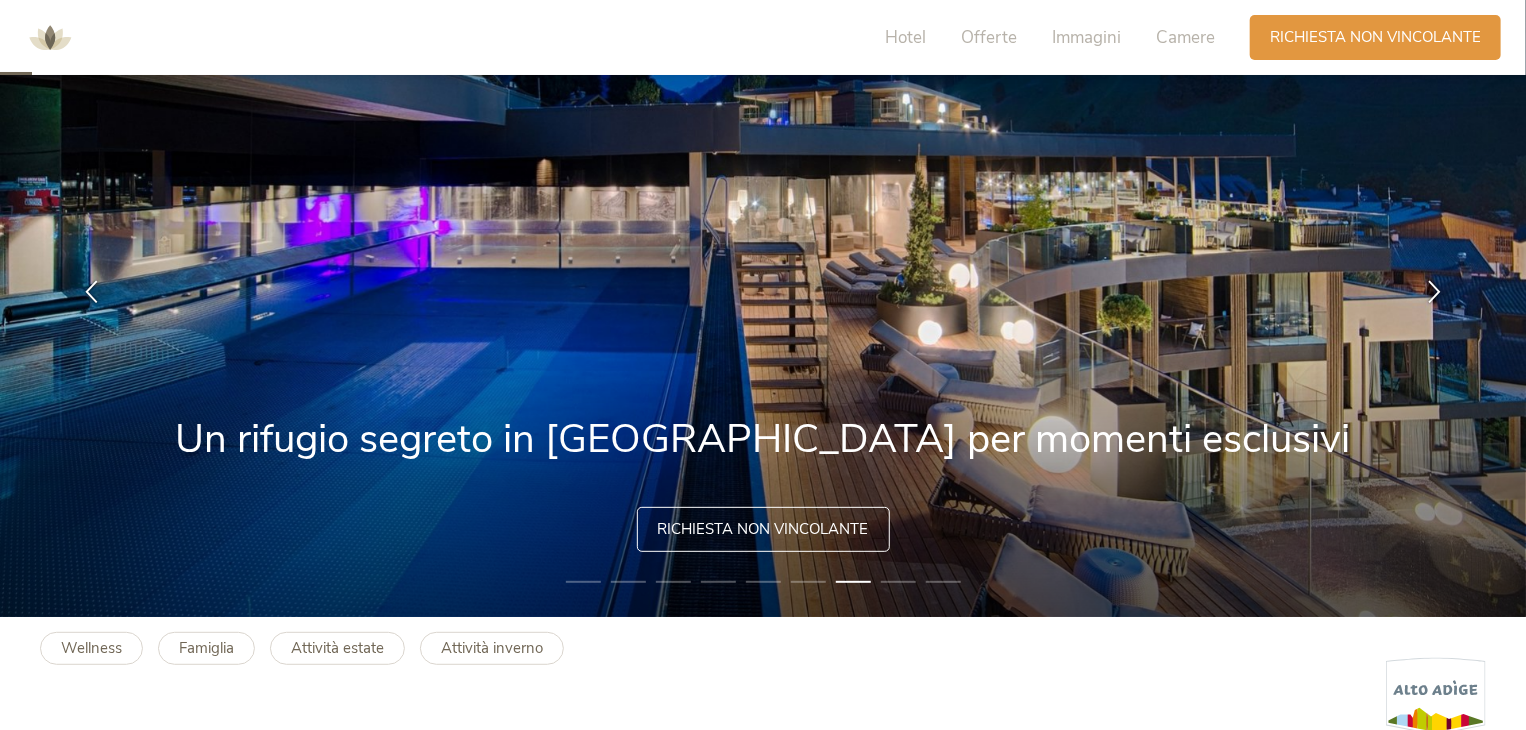 scroll, scrollTop: 300, scrollLeft: 0, axis: vertical 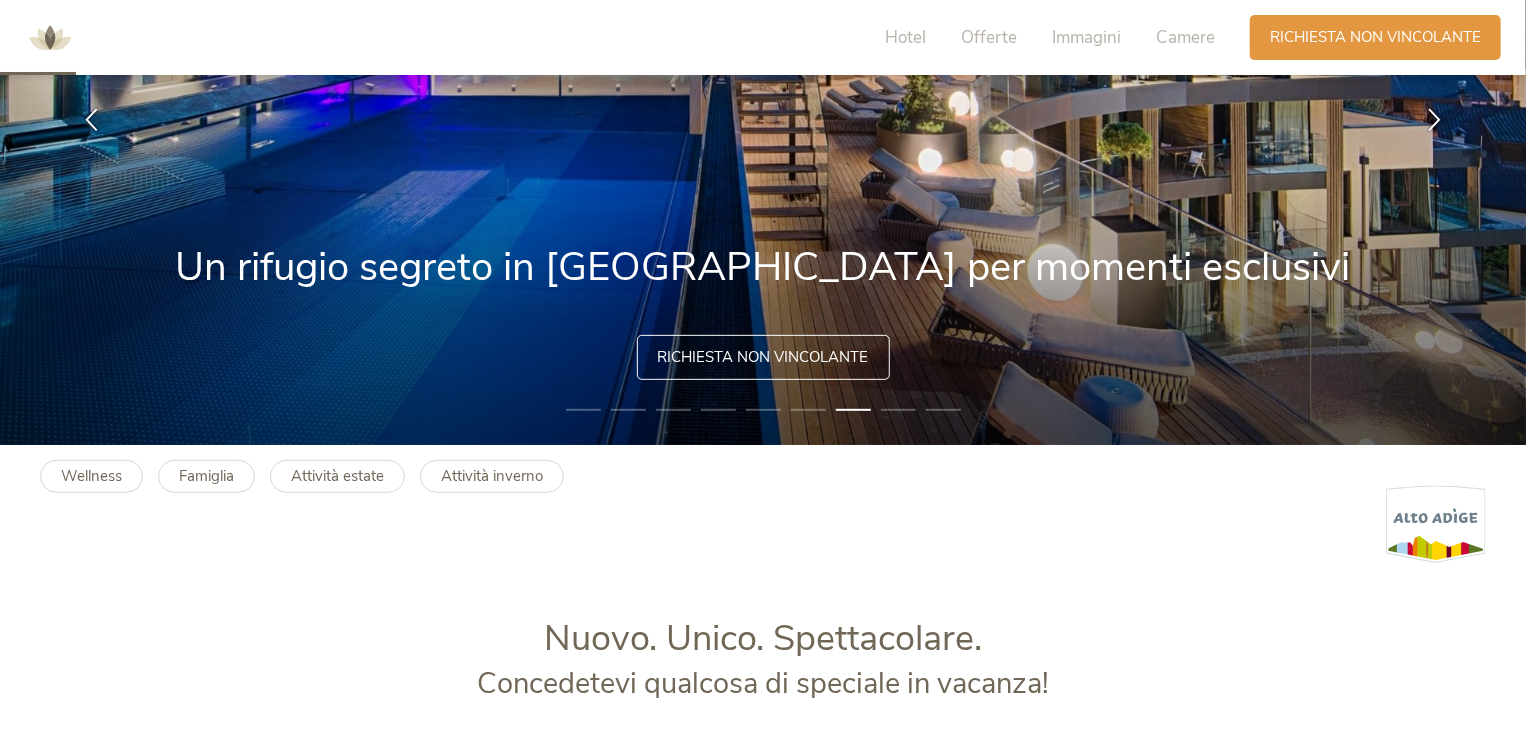 click at bounding box center (763, 120) 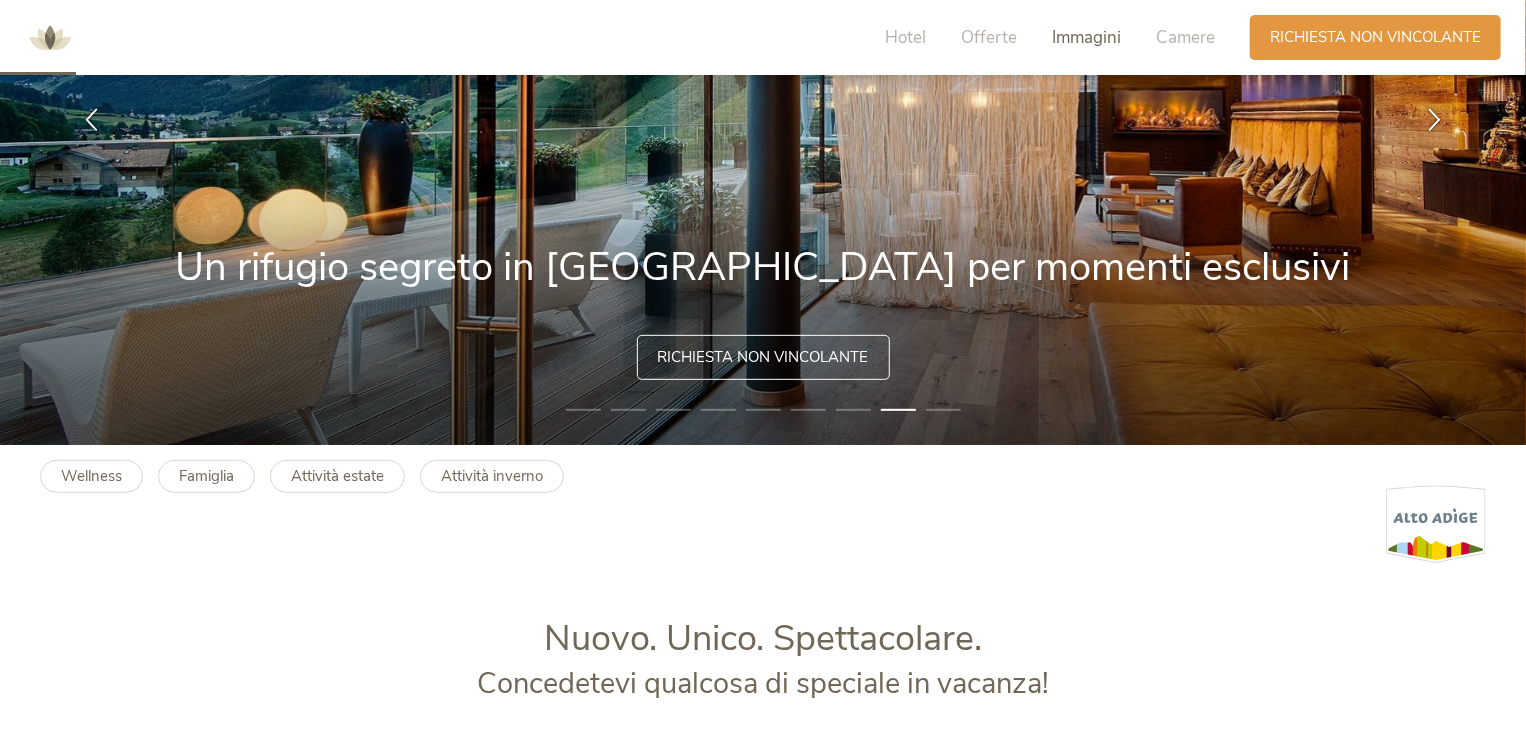 click on "Immagini" at bounding box center (1086, 37) 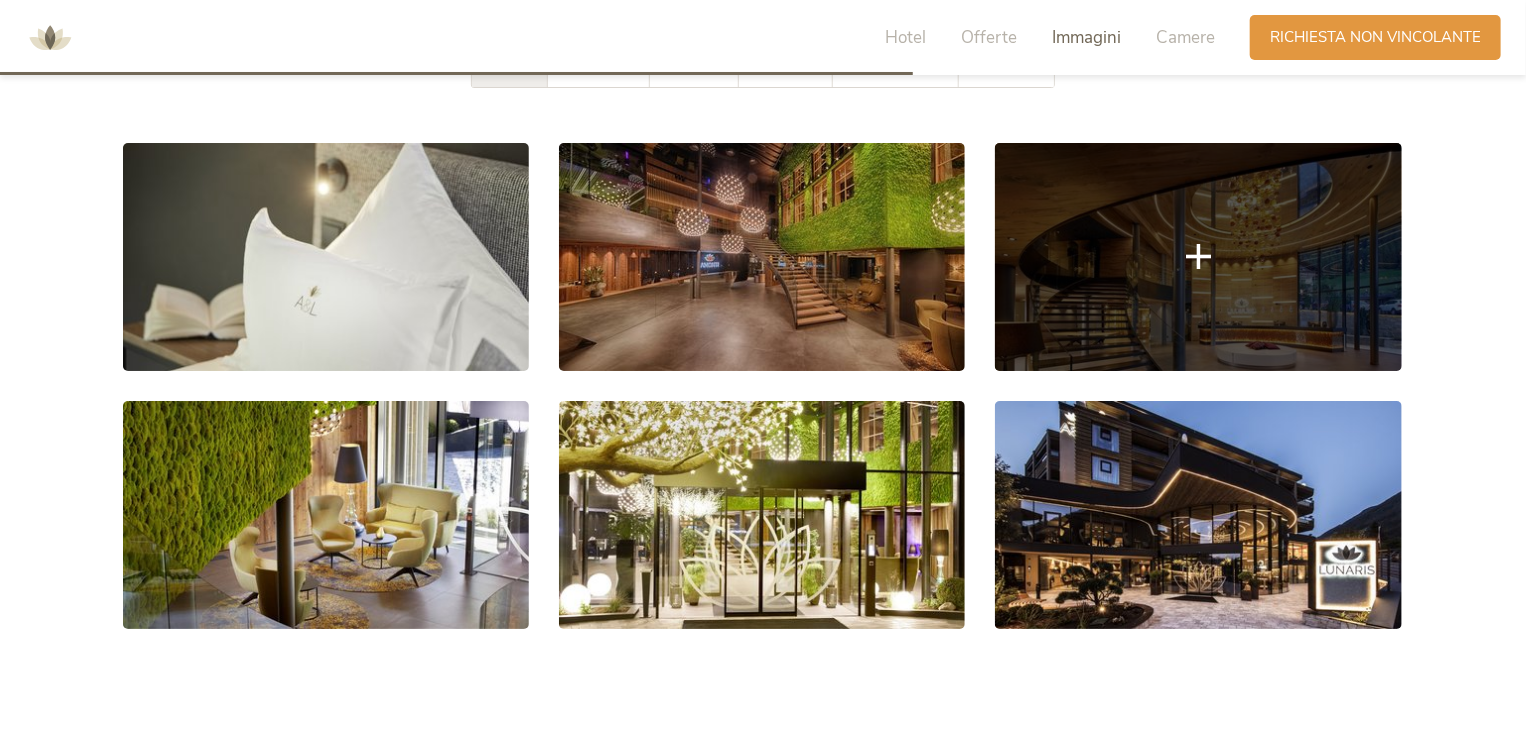 scroll, scrollTop: 3789, scrollLeft: 0, axis: vertical 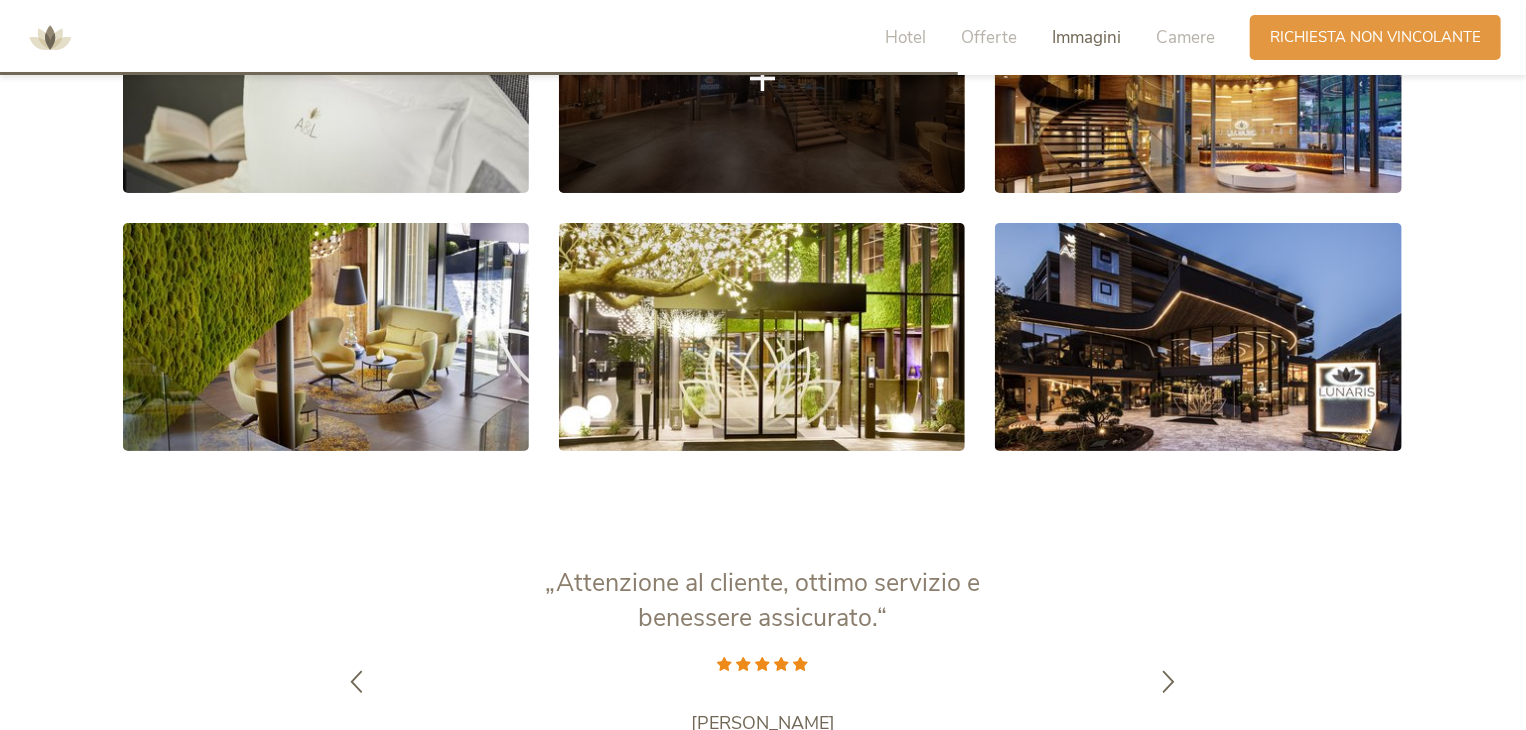 click at bounding box center (762, 79) 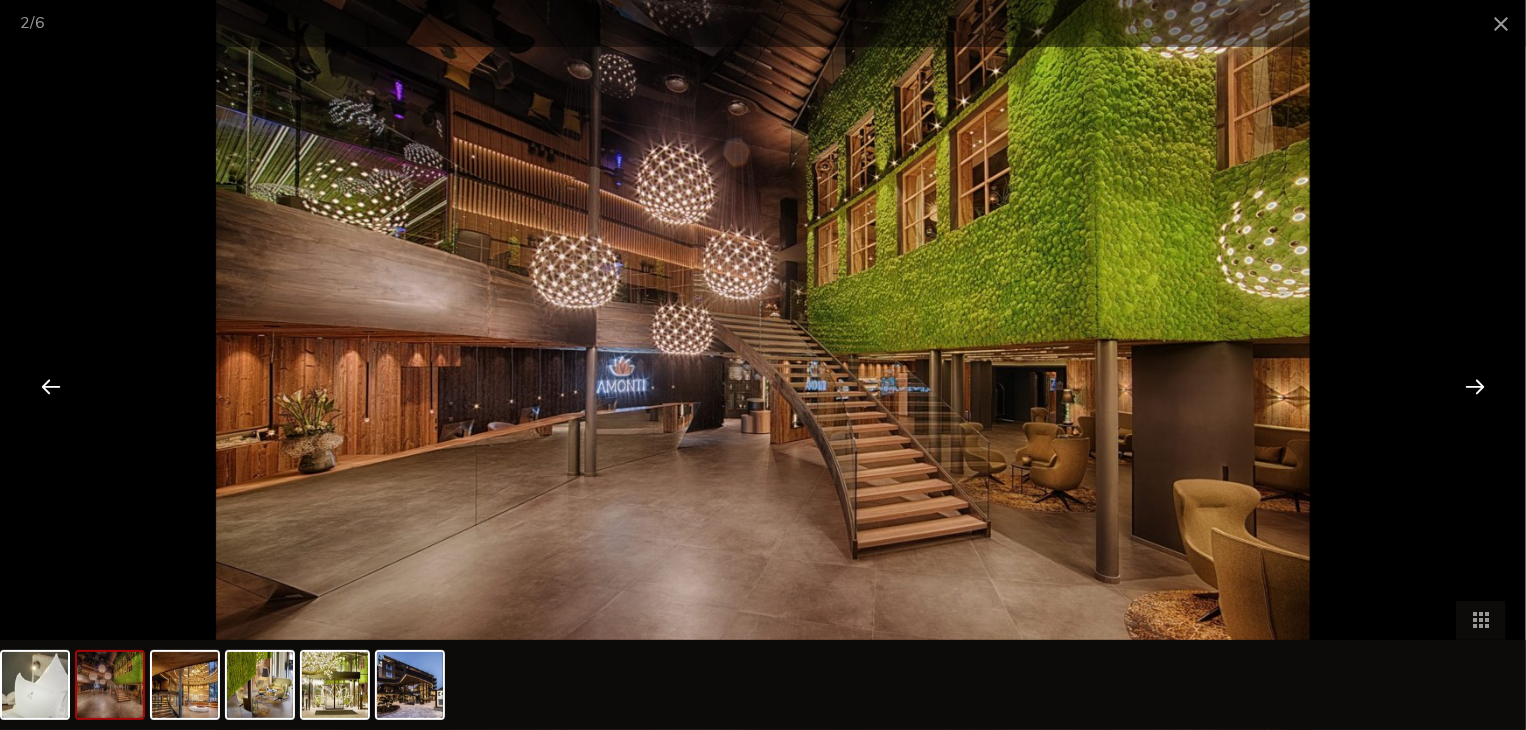 click at bounding box center (1475, 386) 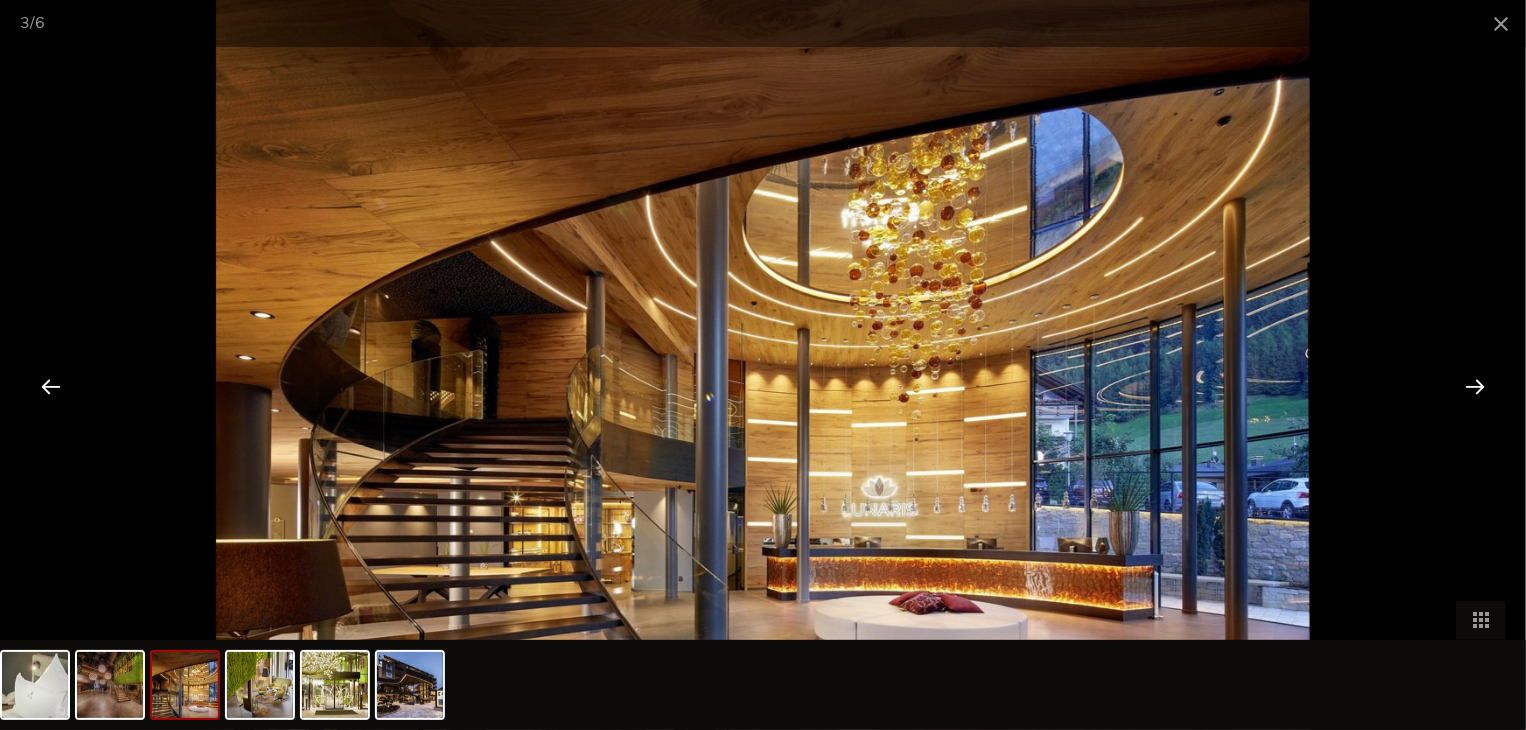 click at bounding box center (1475, 386) 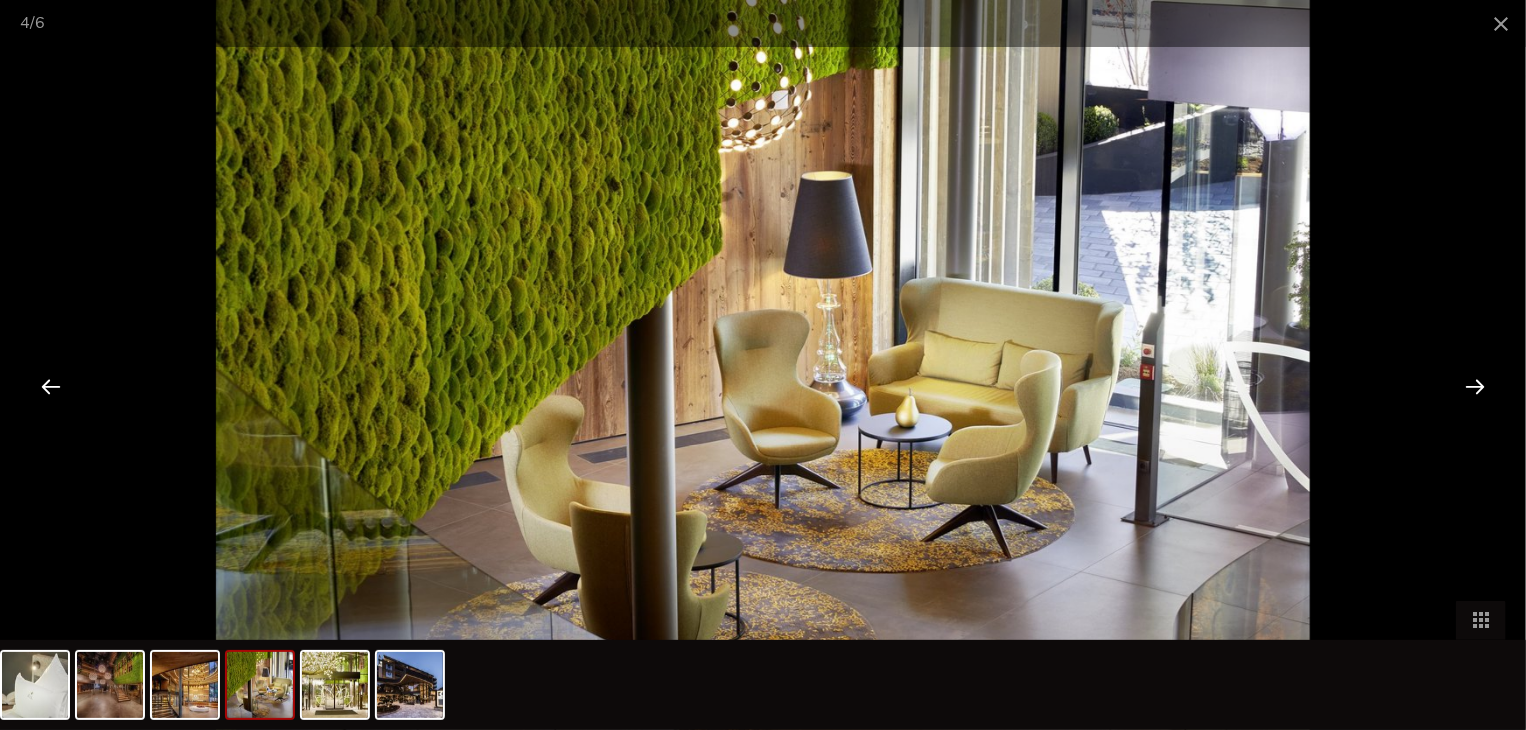click at bounding box center [1475, 386] 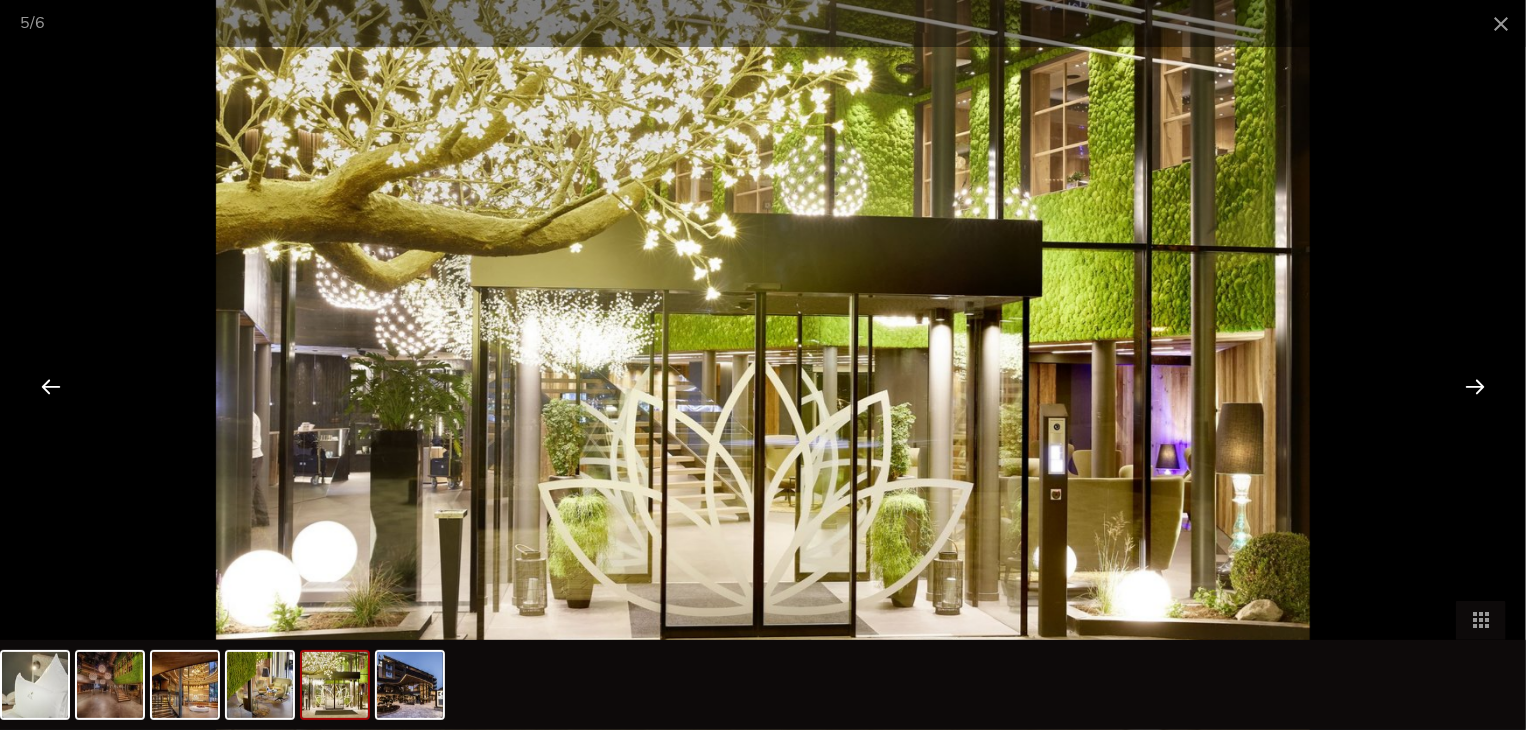 click at bounding box center (1475, 386) 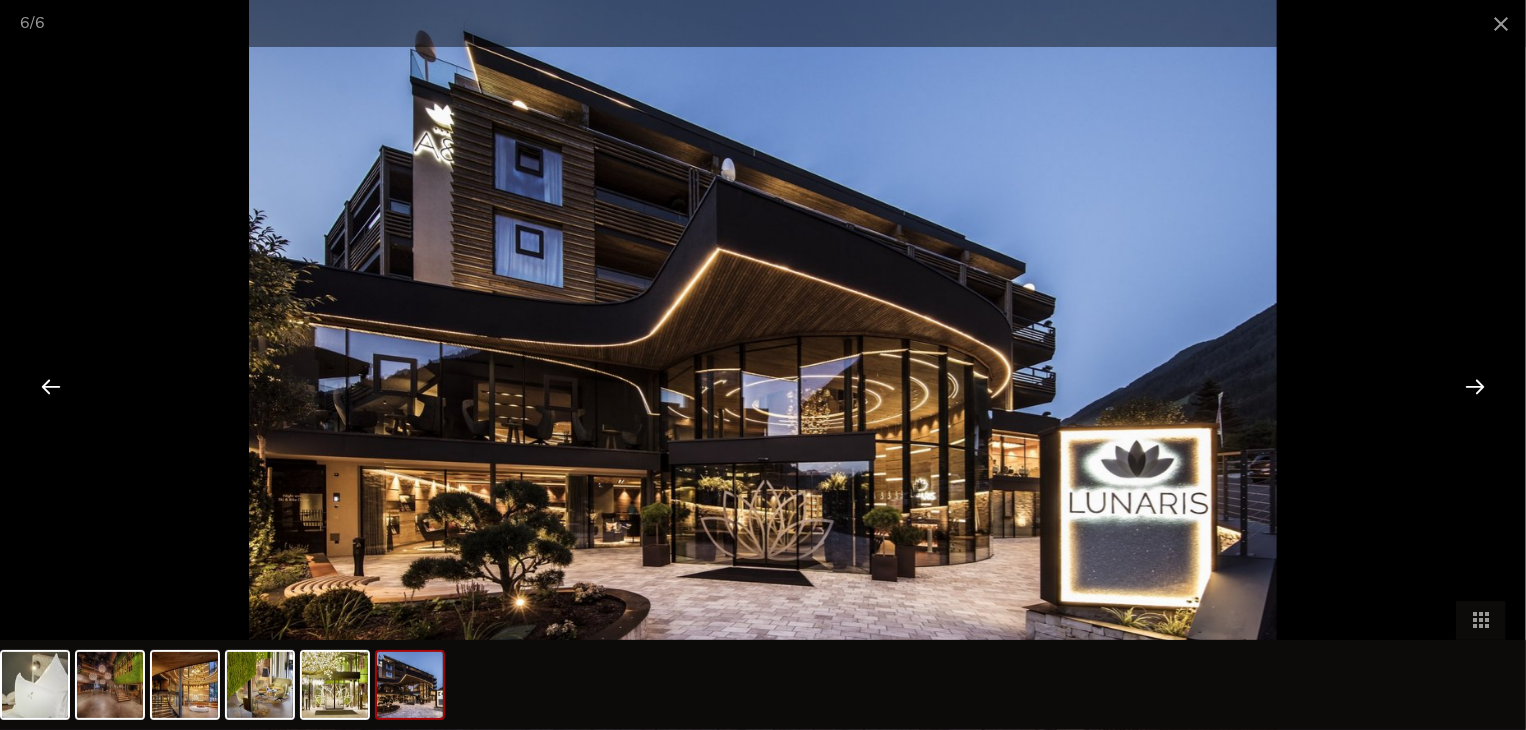 click at bounding box center (1475, 386) 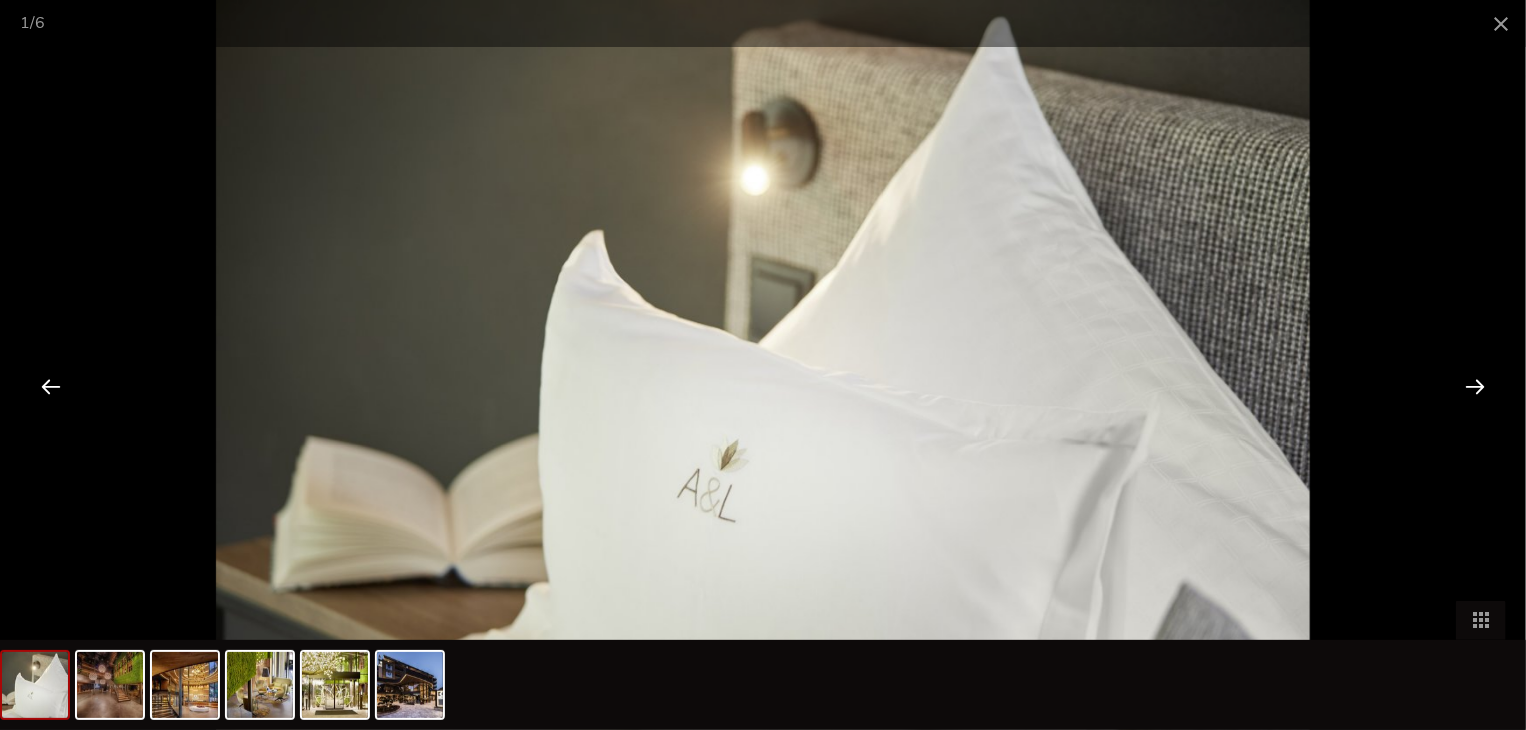 click at bounding box center [1475, 386] 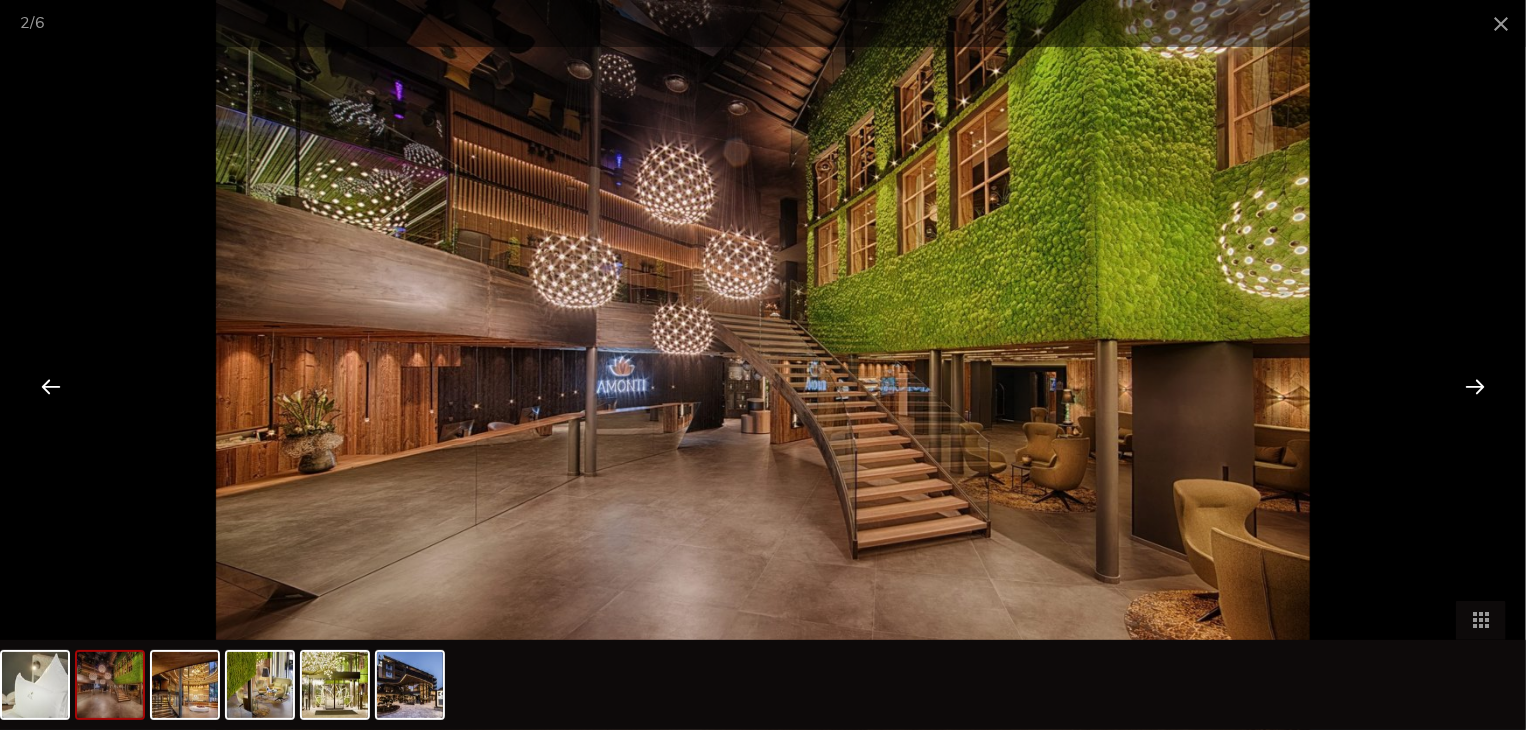 click at bounding box center (1475, 386) 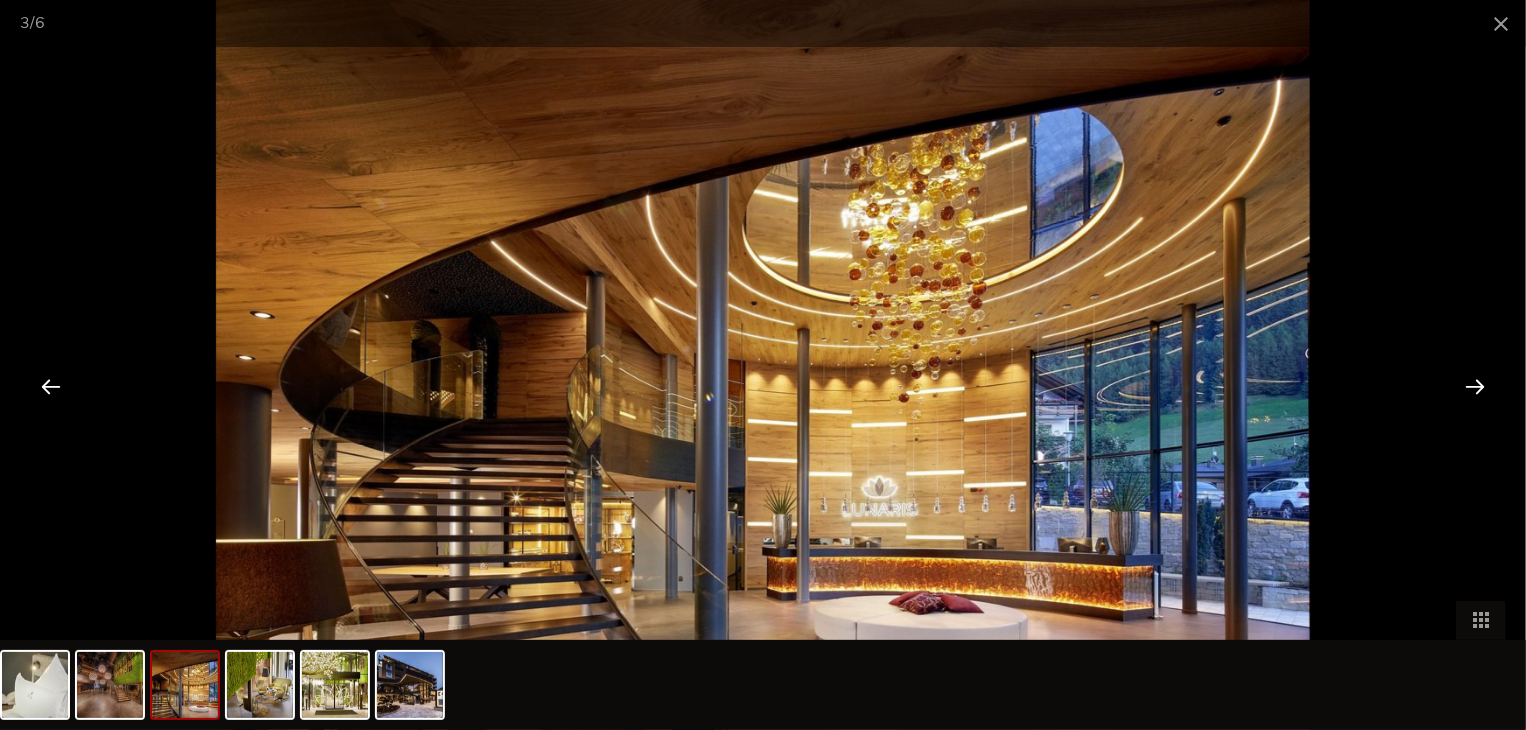 click at bounding box center [1475, 386] 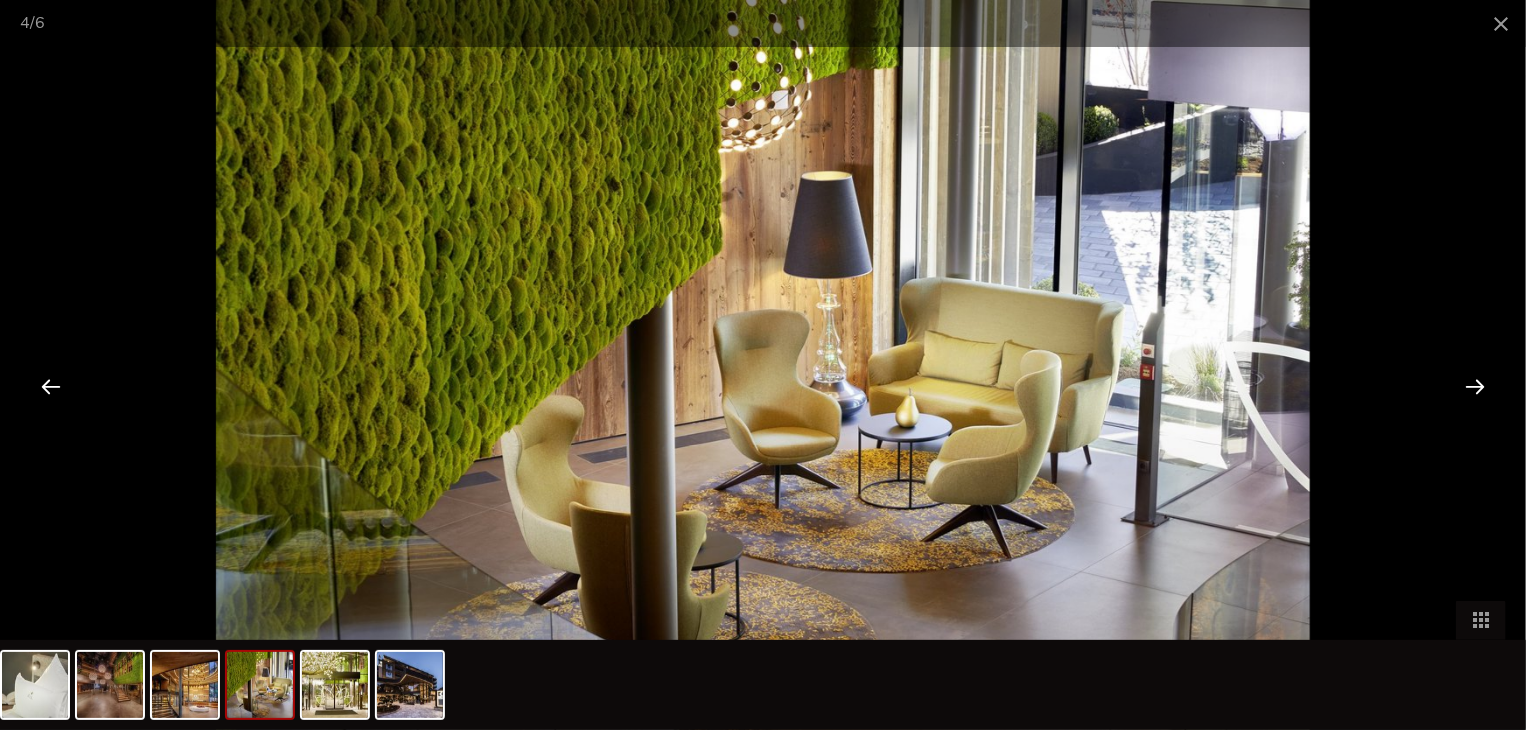 click at bounding box center [1475, 386] 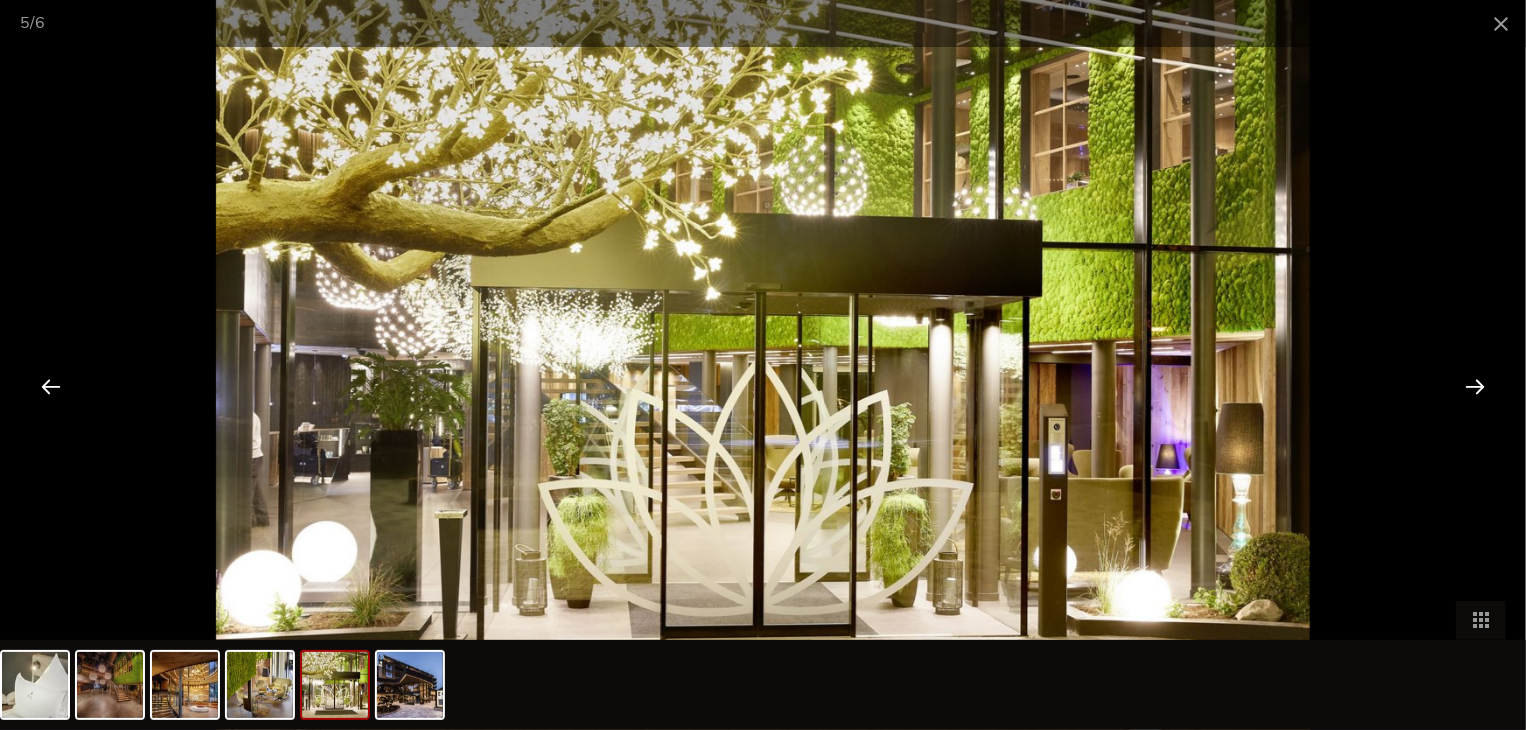 click at bounding box center (1475, 386) 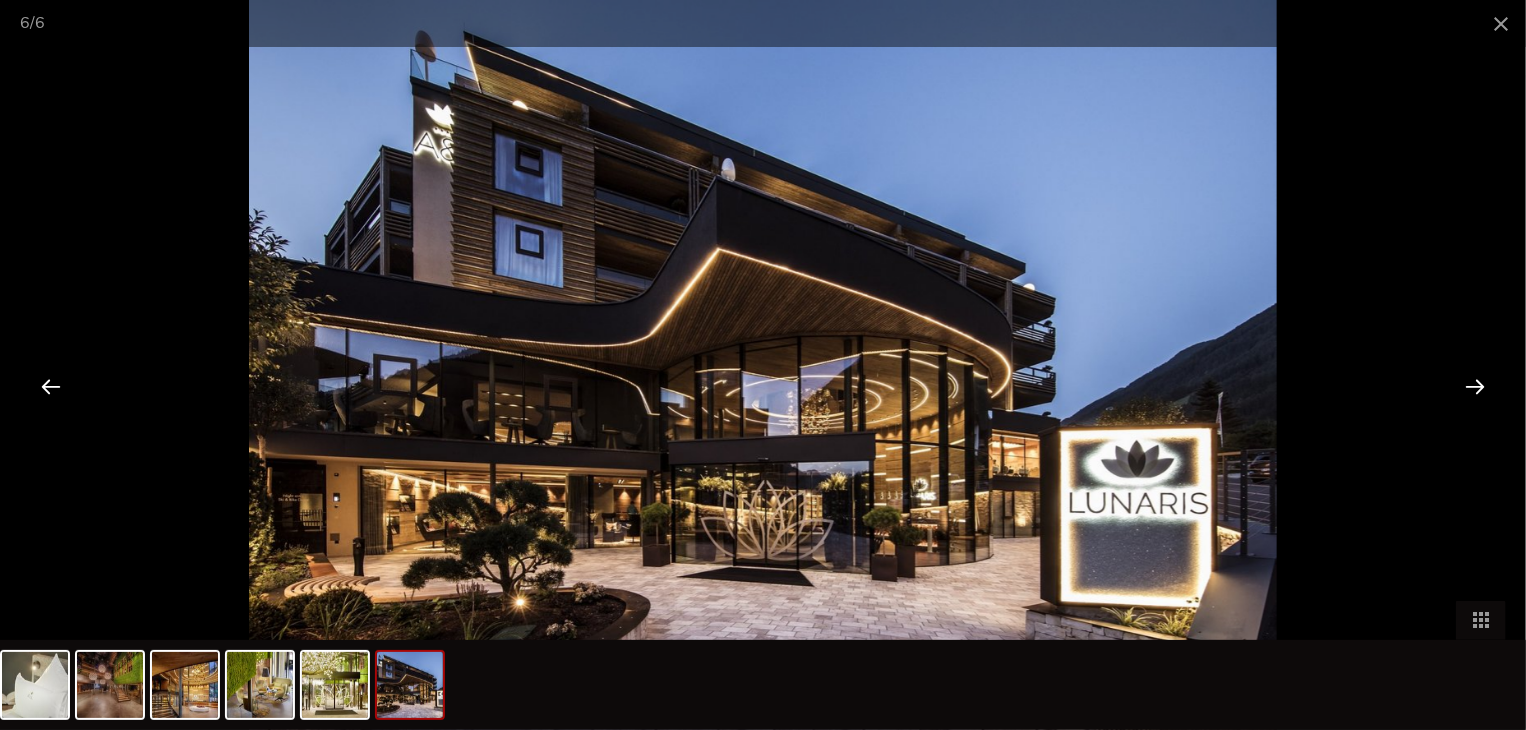 click at bounding box center (1475, 386) 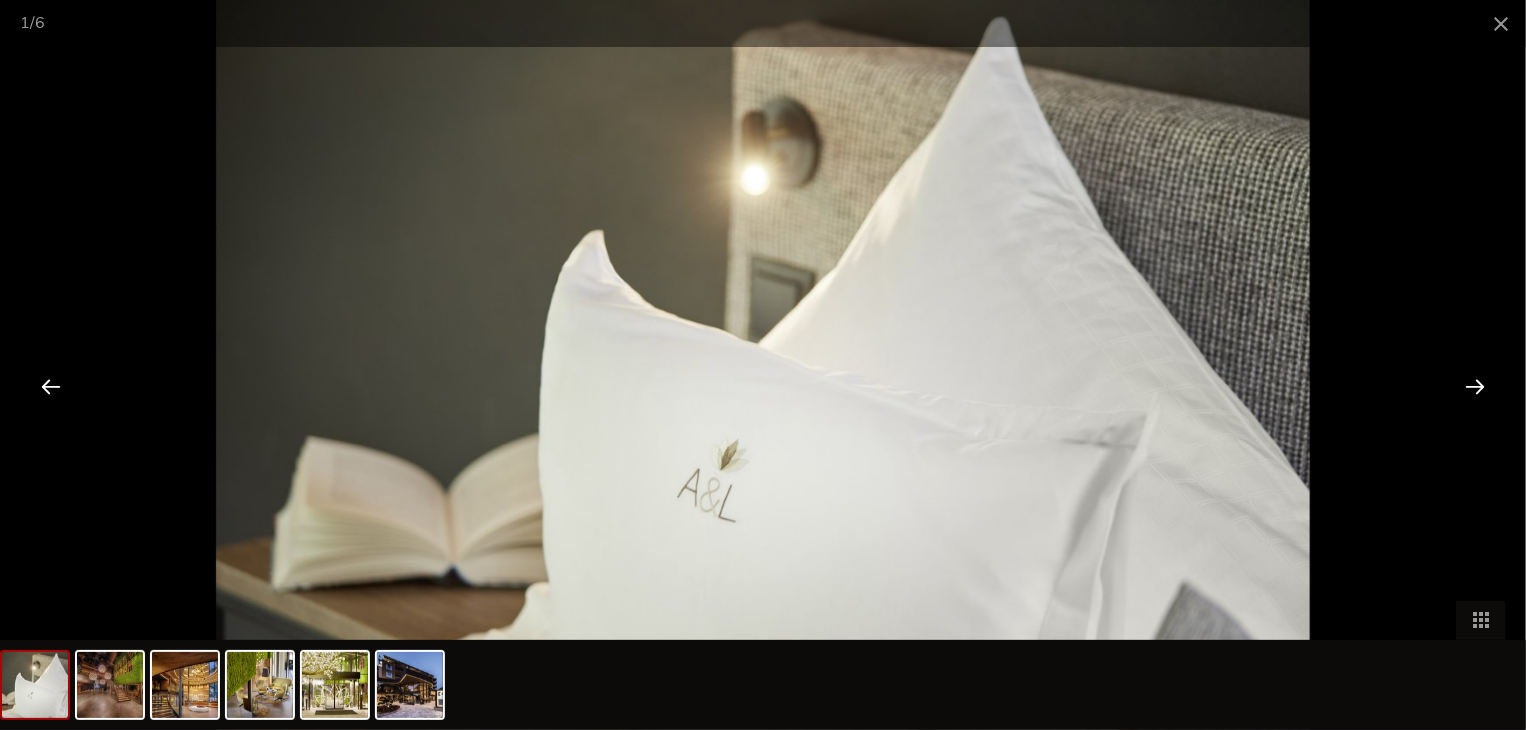 click at bounding box center (1475, 386) 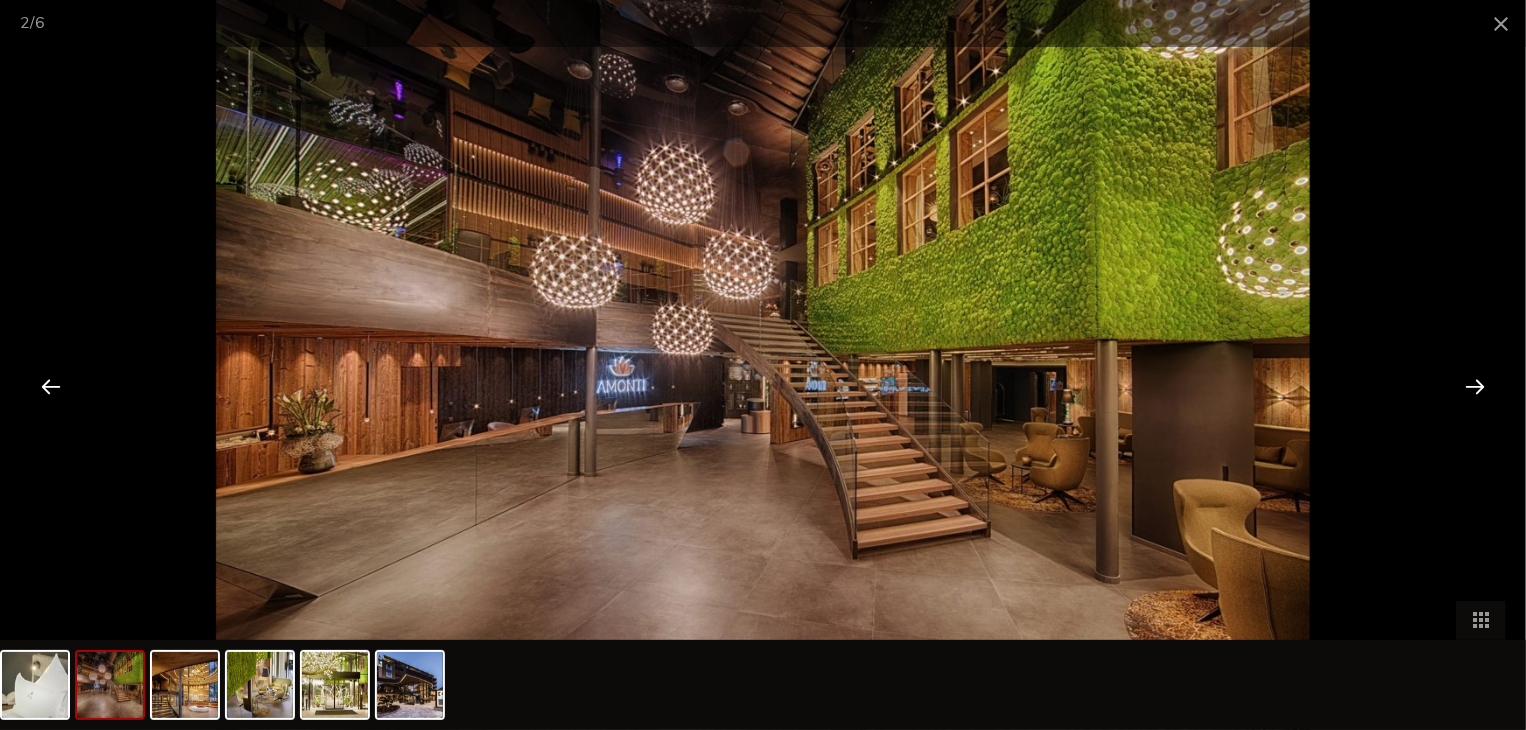 click at bounding box center (1475, 386) 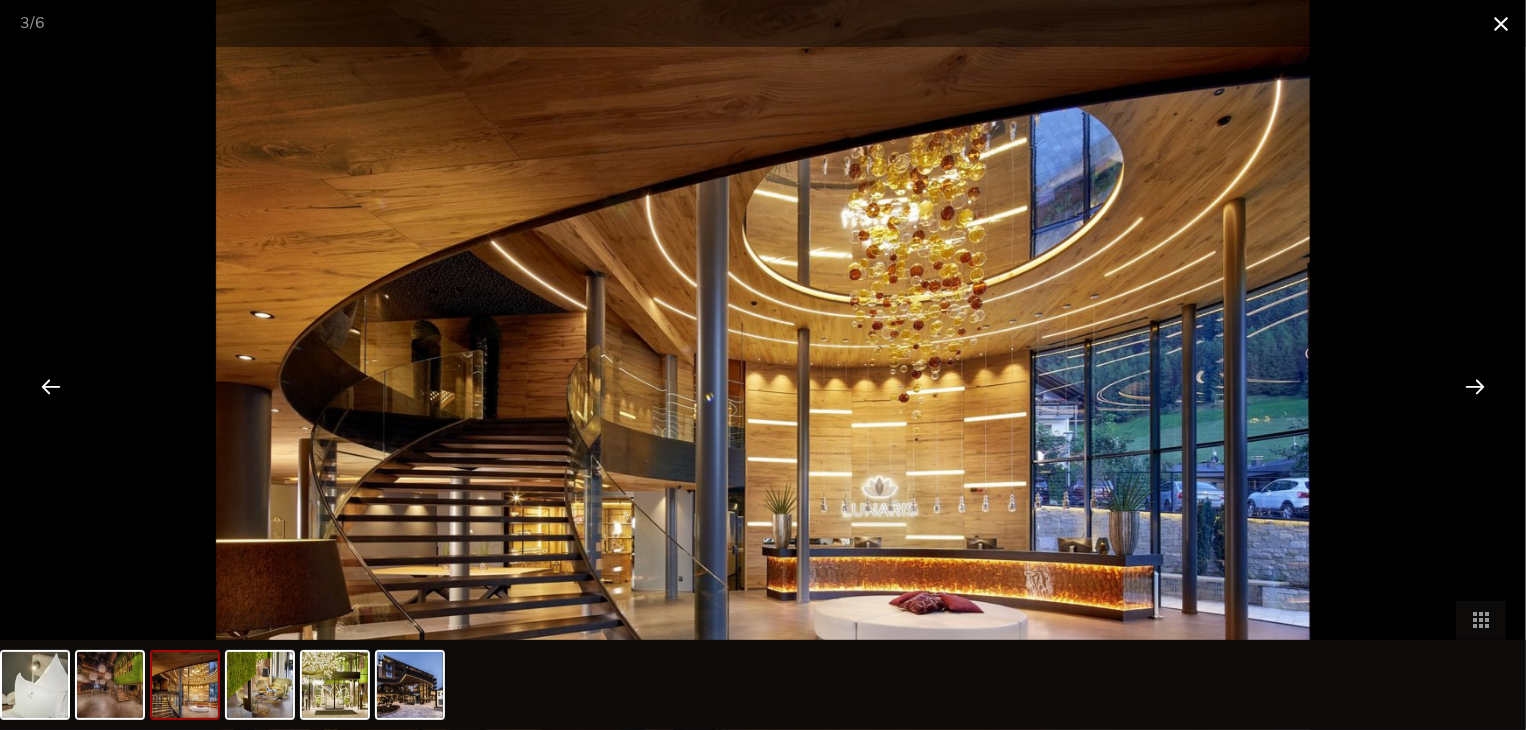 click at bounding box center (1501, 23) 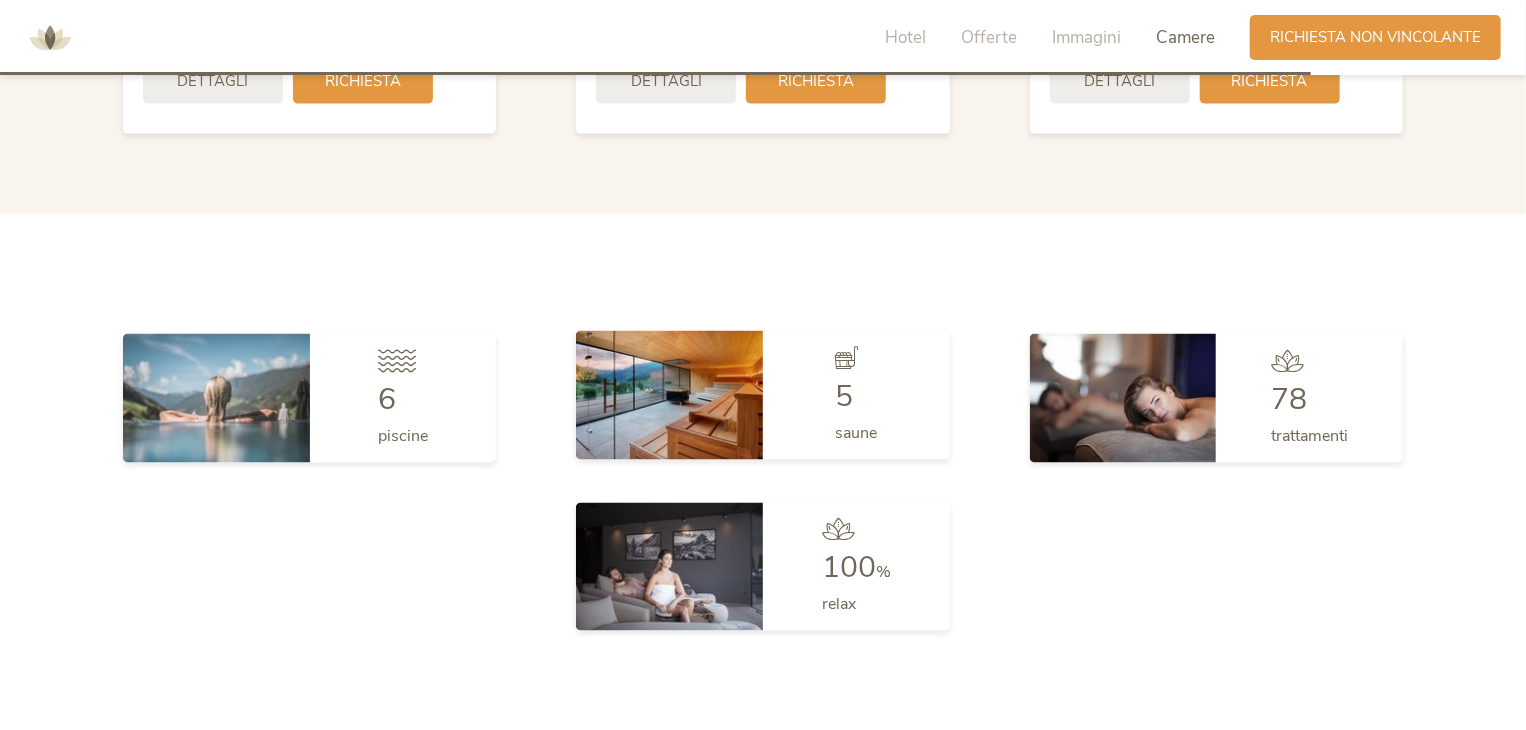 scroll, scrollTop: 5189, scrollLeft: 0, axis: vertical 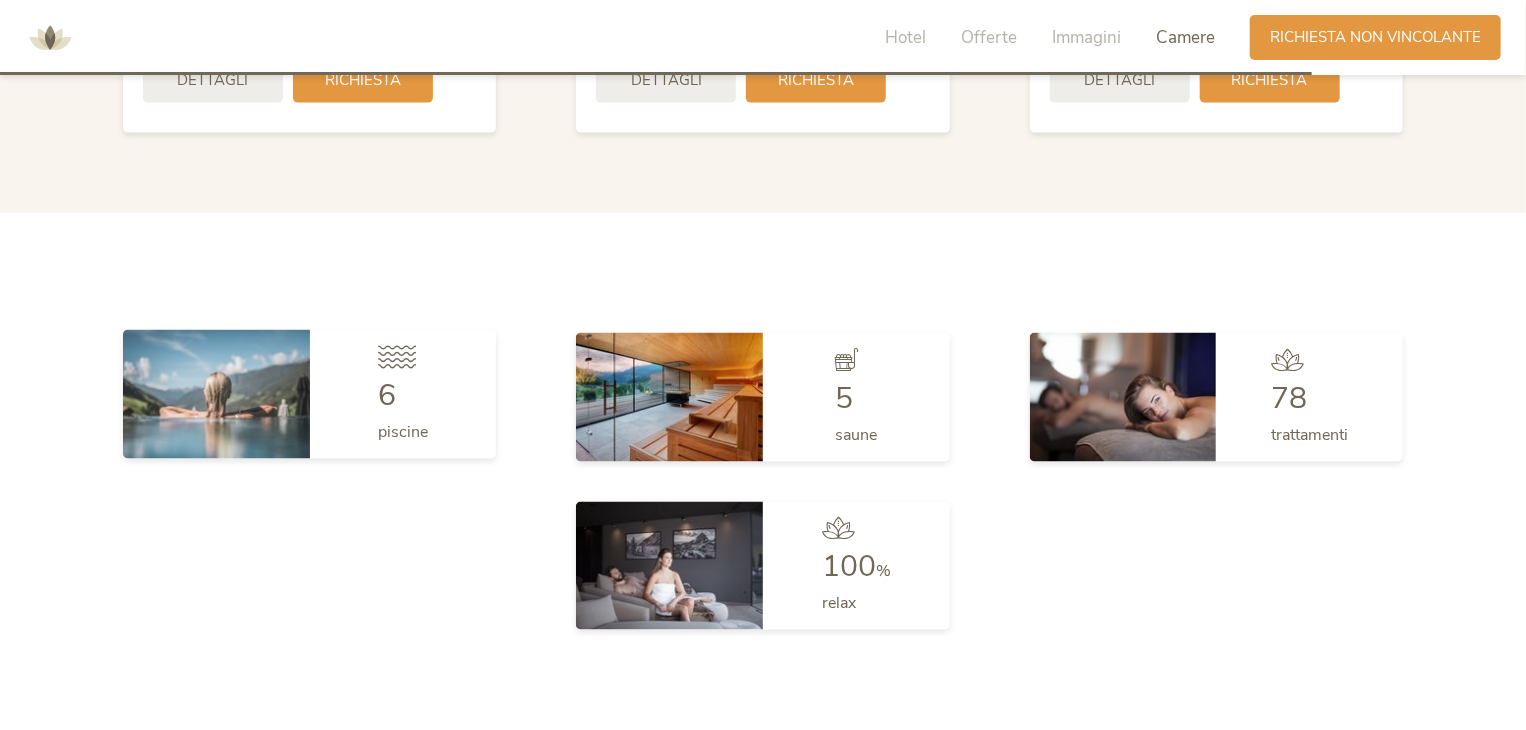 click at bounding box center [216, 394] 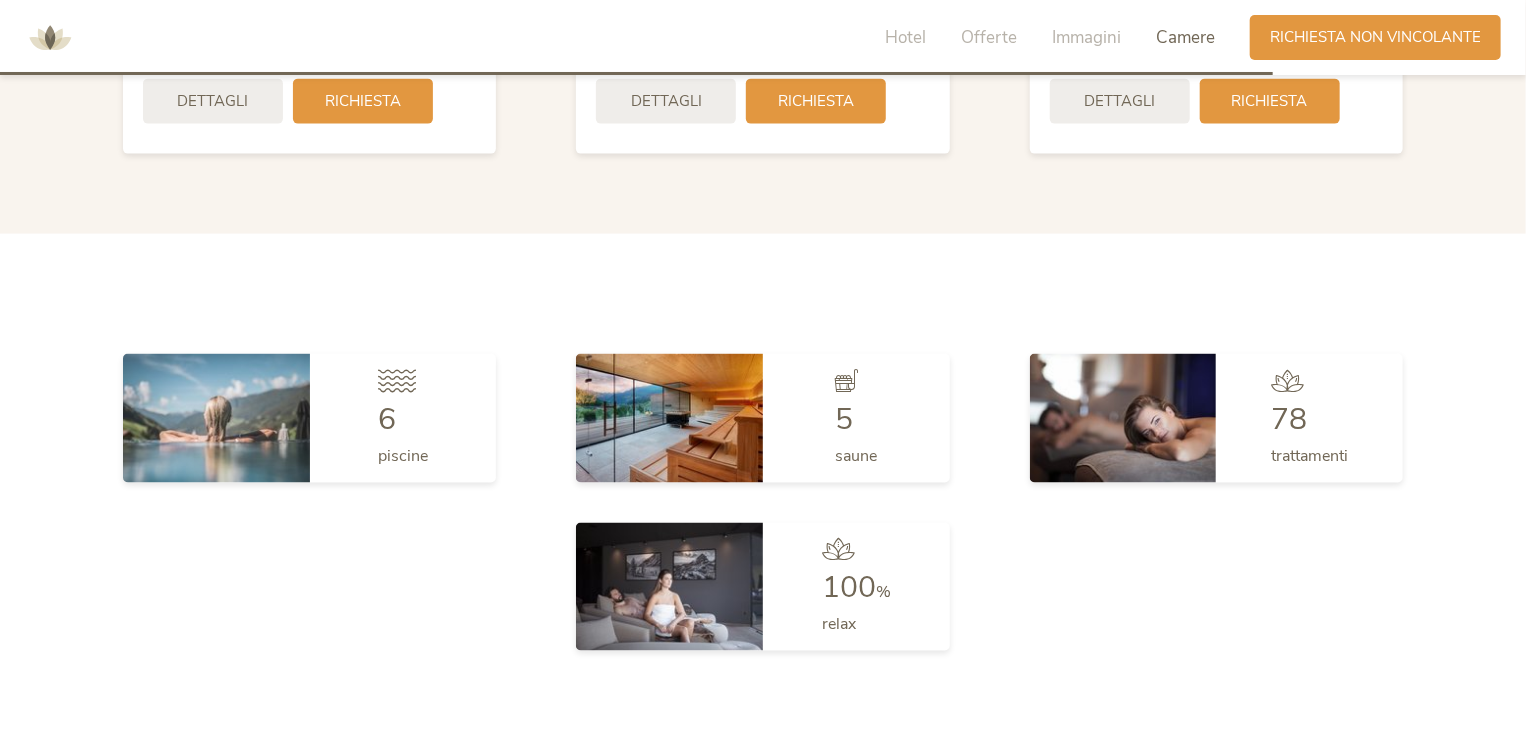 scroll, scrollTop: 5036, scrollLeft: 0, axis: vertical 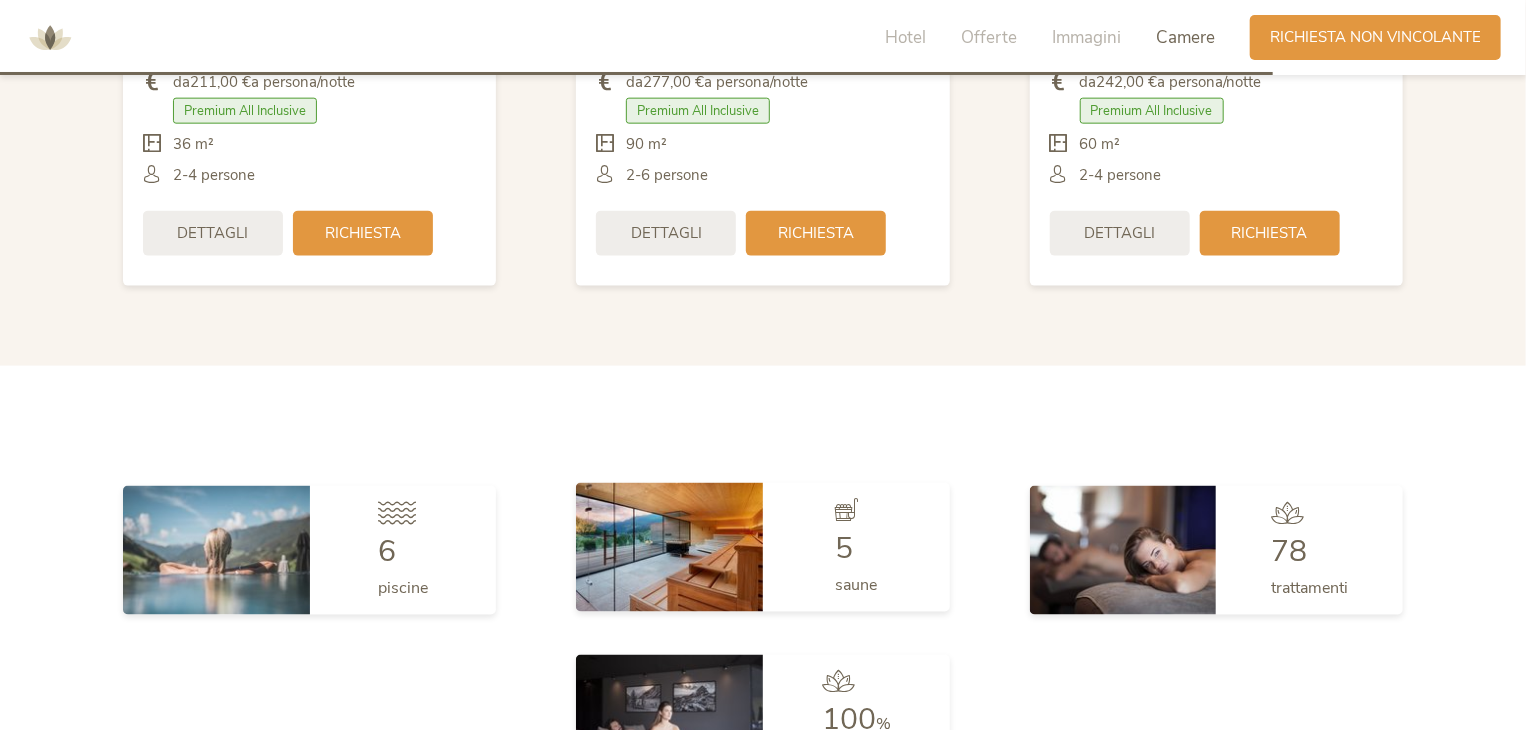 click on "5 saune" at bounding box center [856, 547] 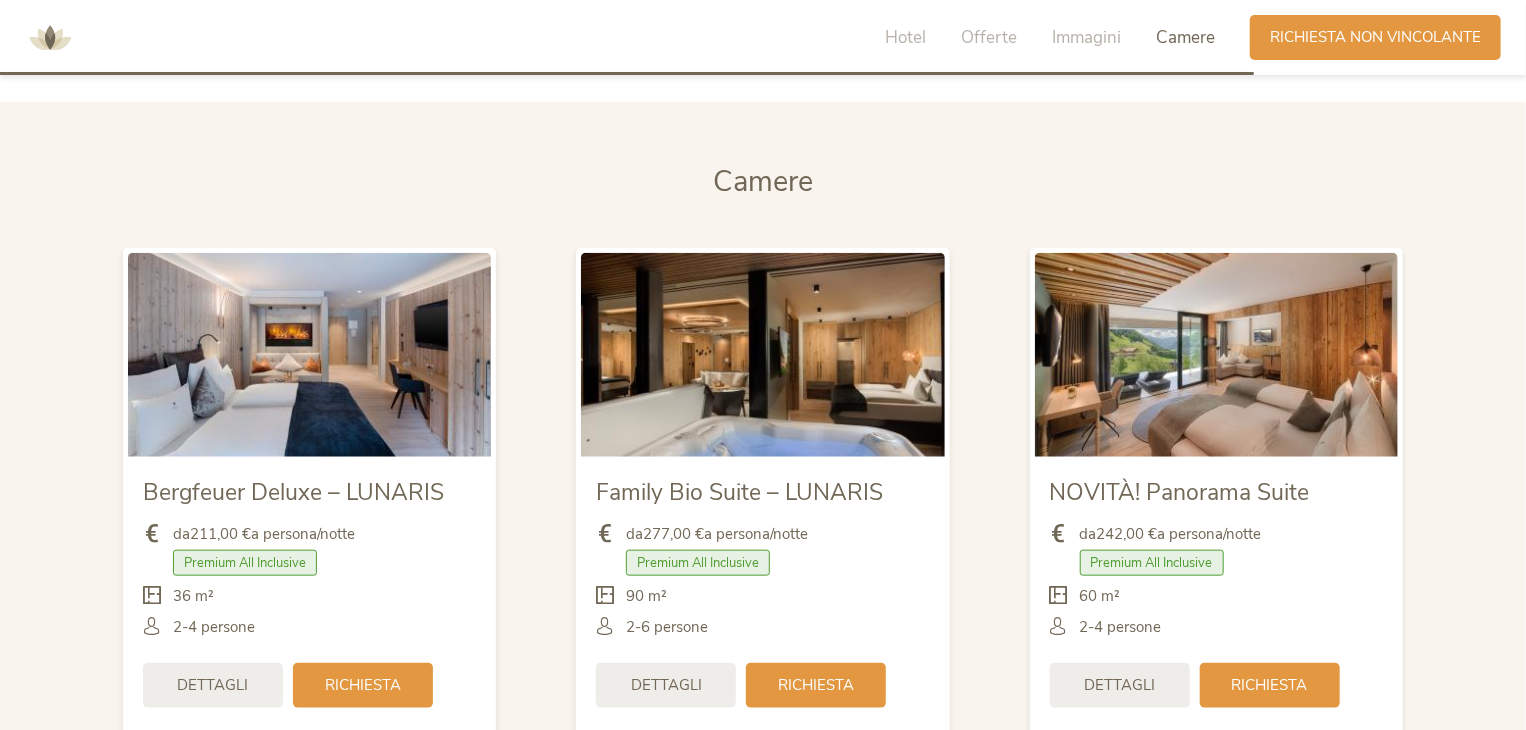 scroll, scrollTop: 4136, scrollLeft: 0, axis: vertical 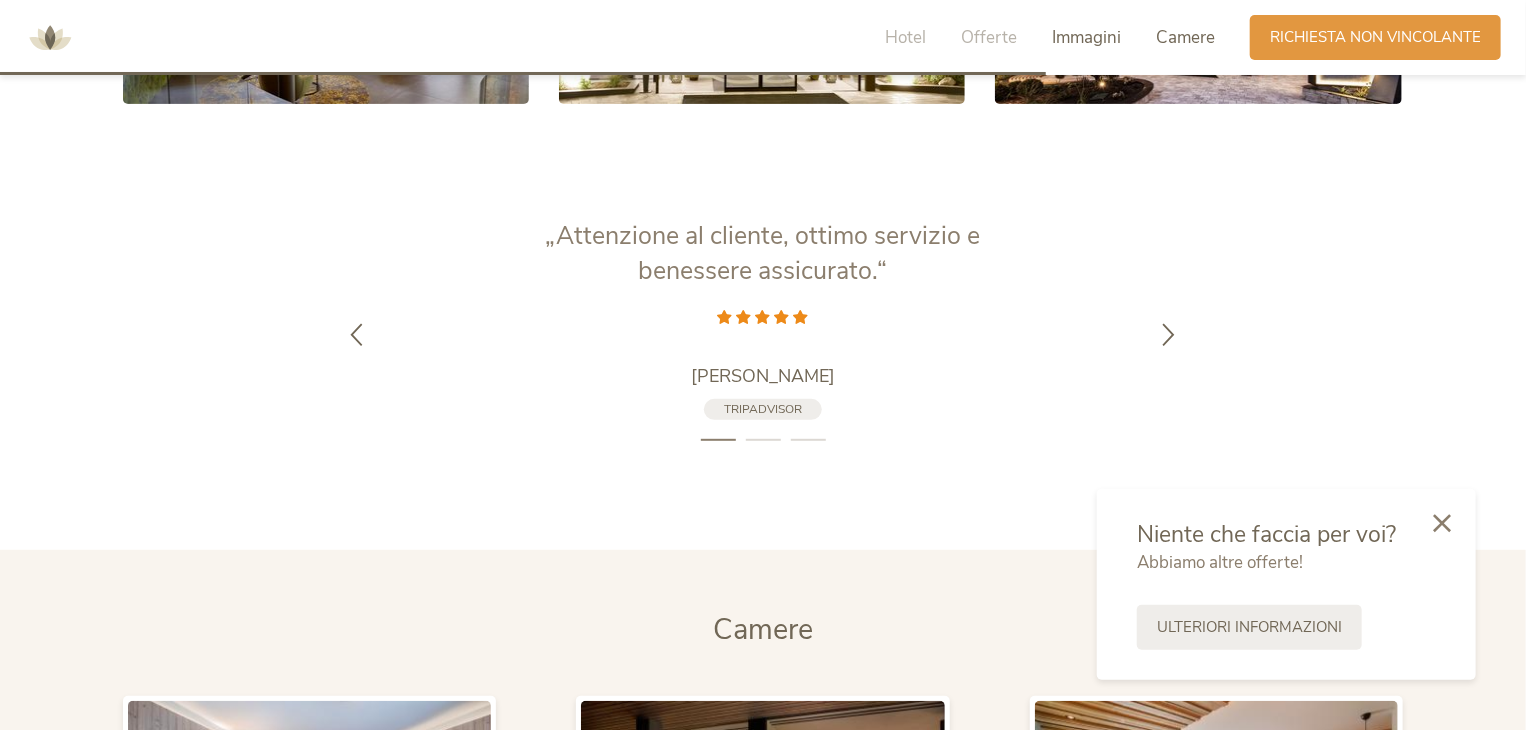 click on "Immagini" at bounding box center [1086, 37] 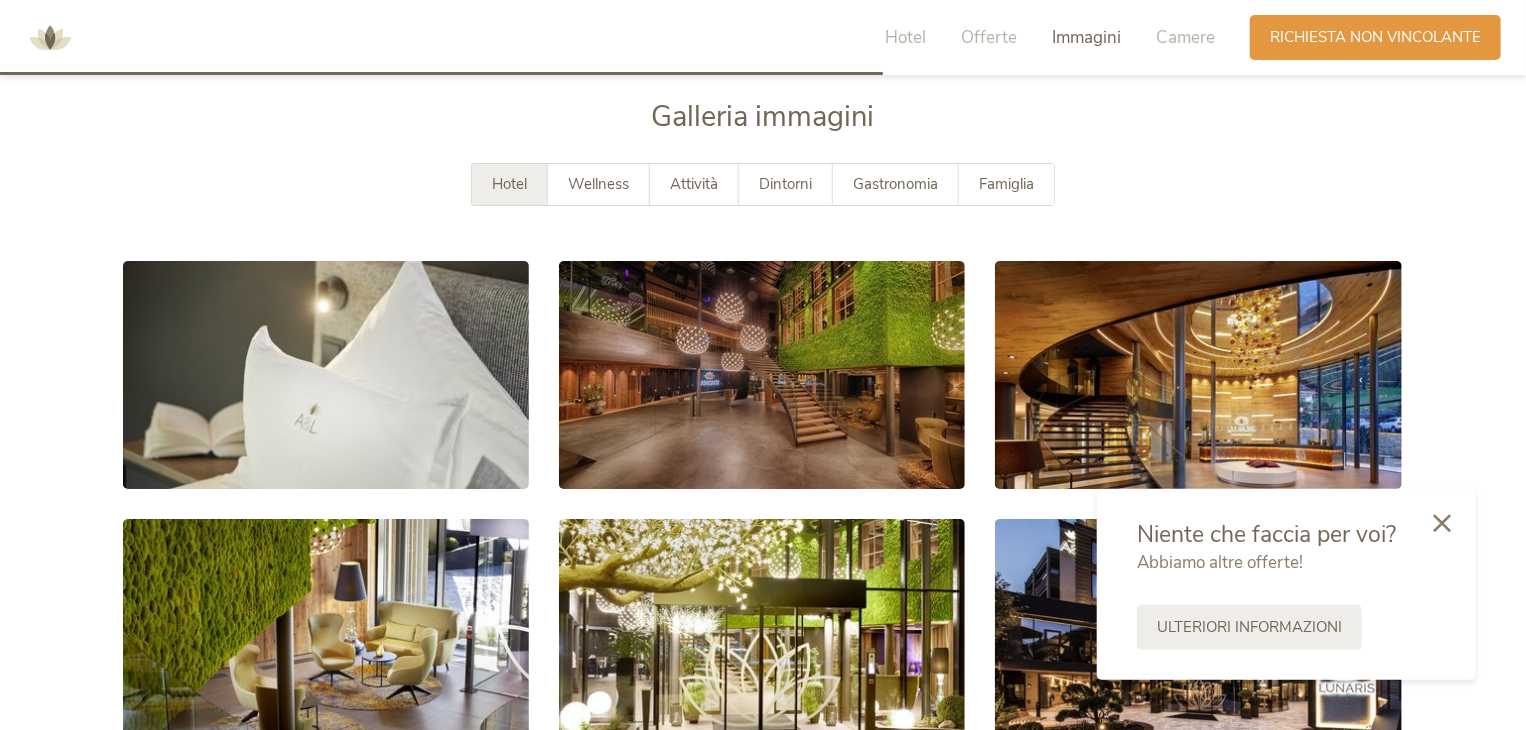 scroll, scrollTop: 3489, scrollLeft: 0, axis: vertical 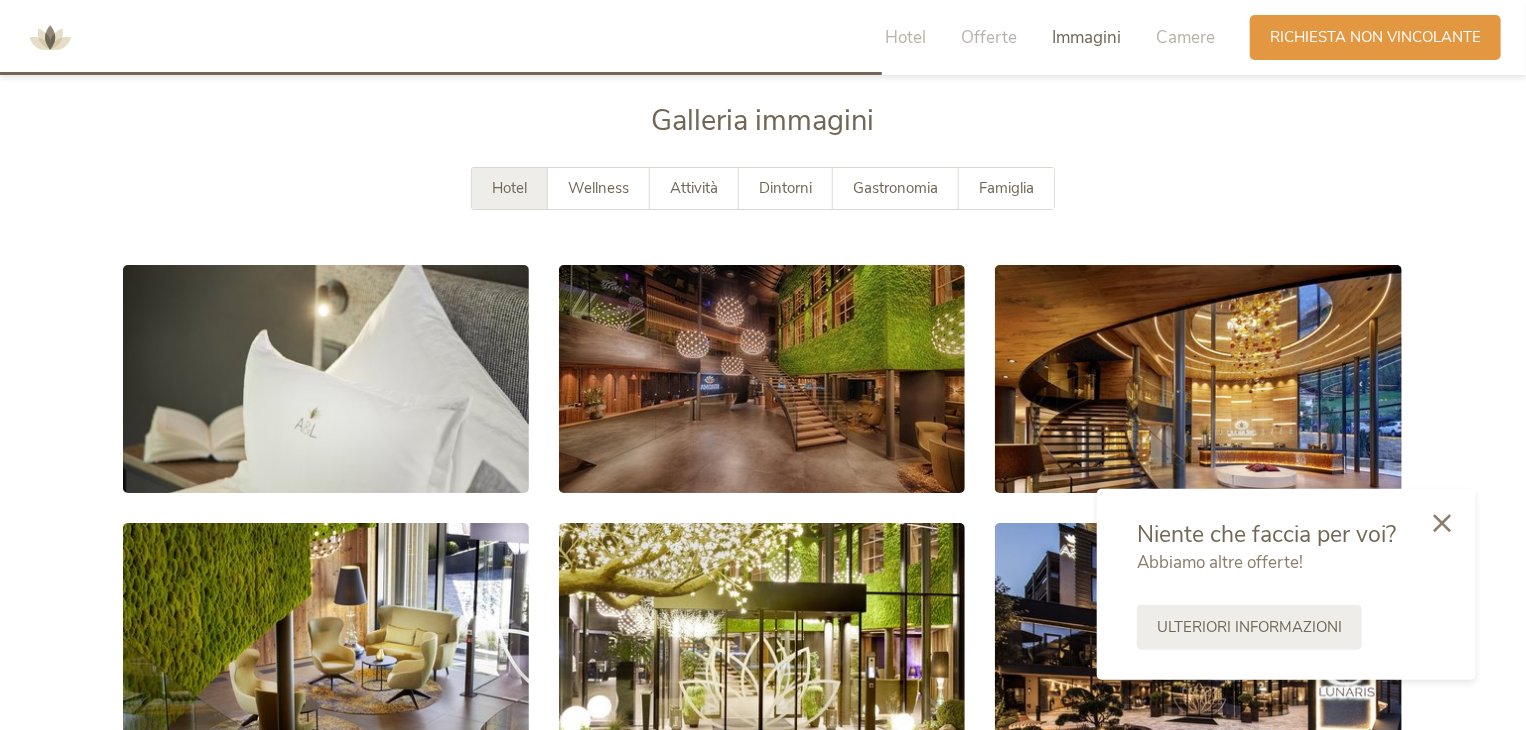click on "Hotel" at bounding box center (510, 188) 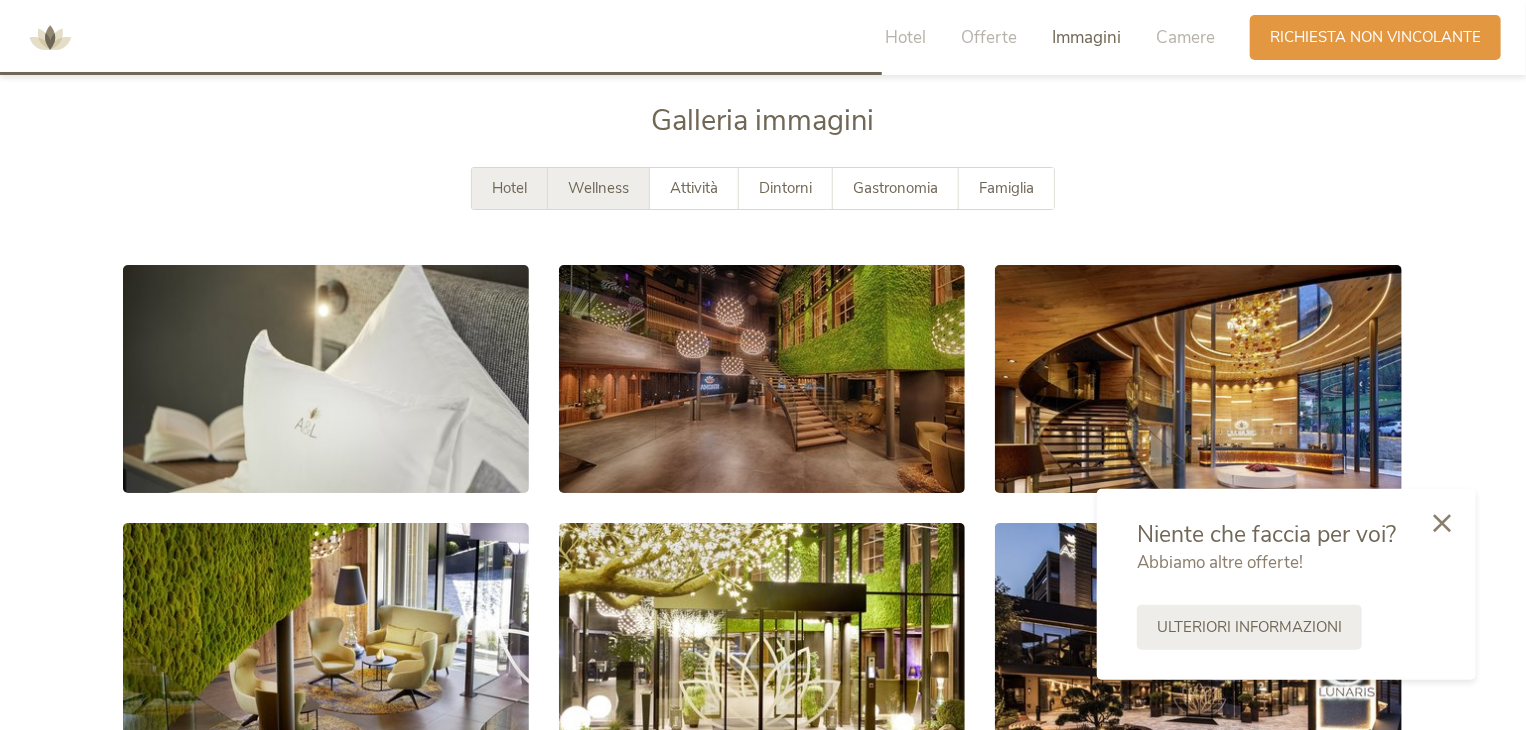 click on "Wellness" at bounding box center [599, 188] 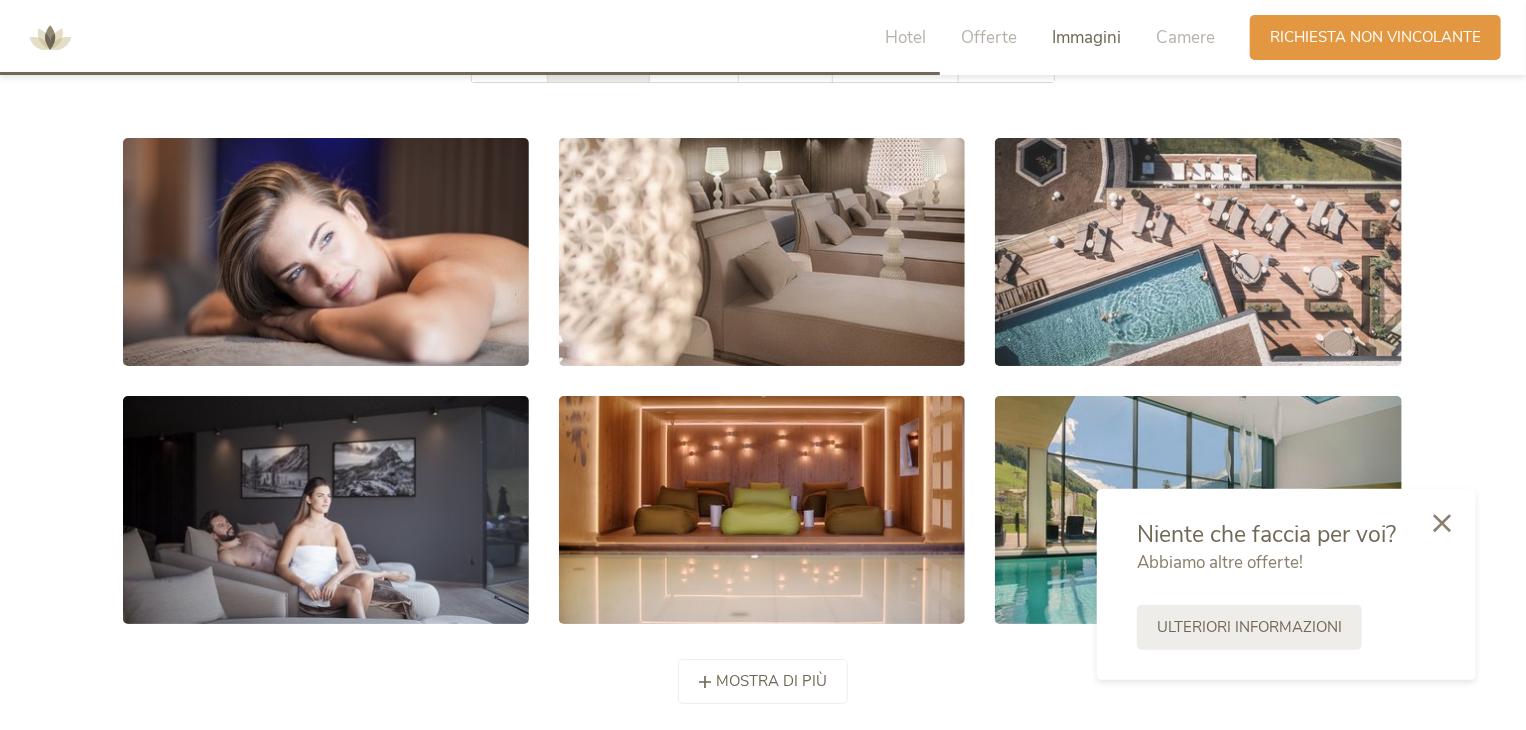 scroll, scrollTop: 3489, scrollLeft: 0, axis: vertical 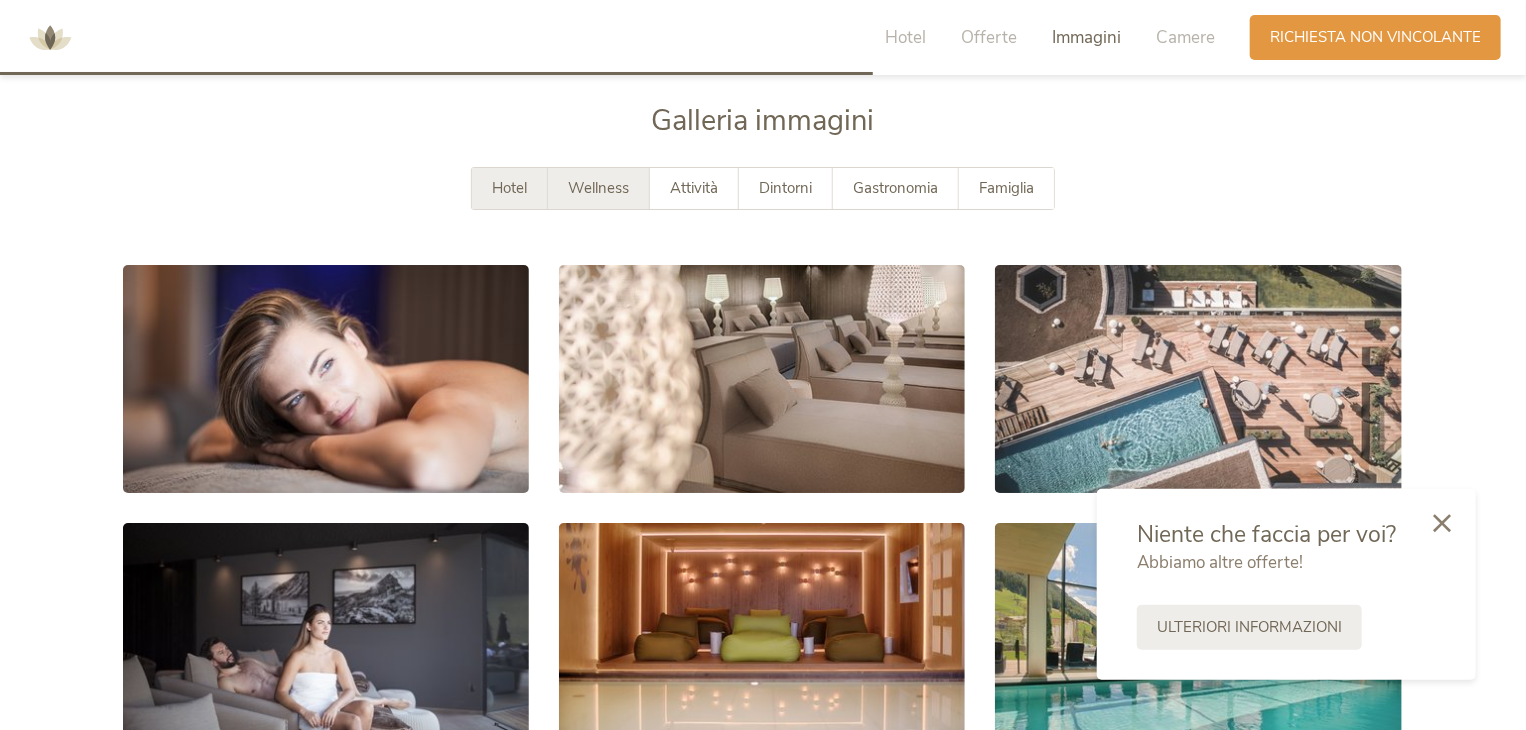 click on "Hotel" at bounding box center (509, 188) 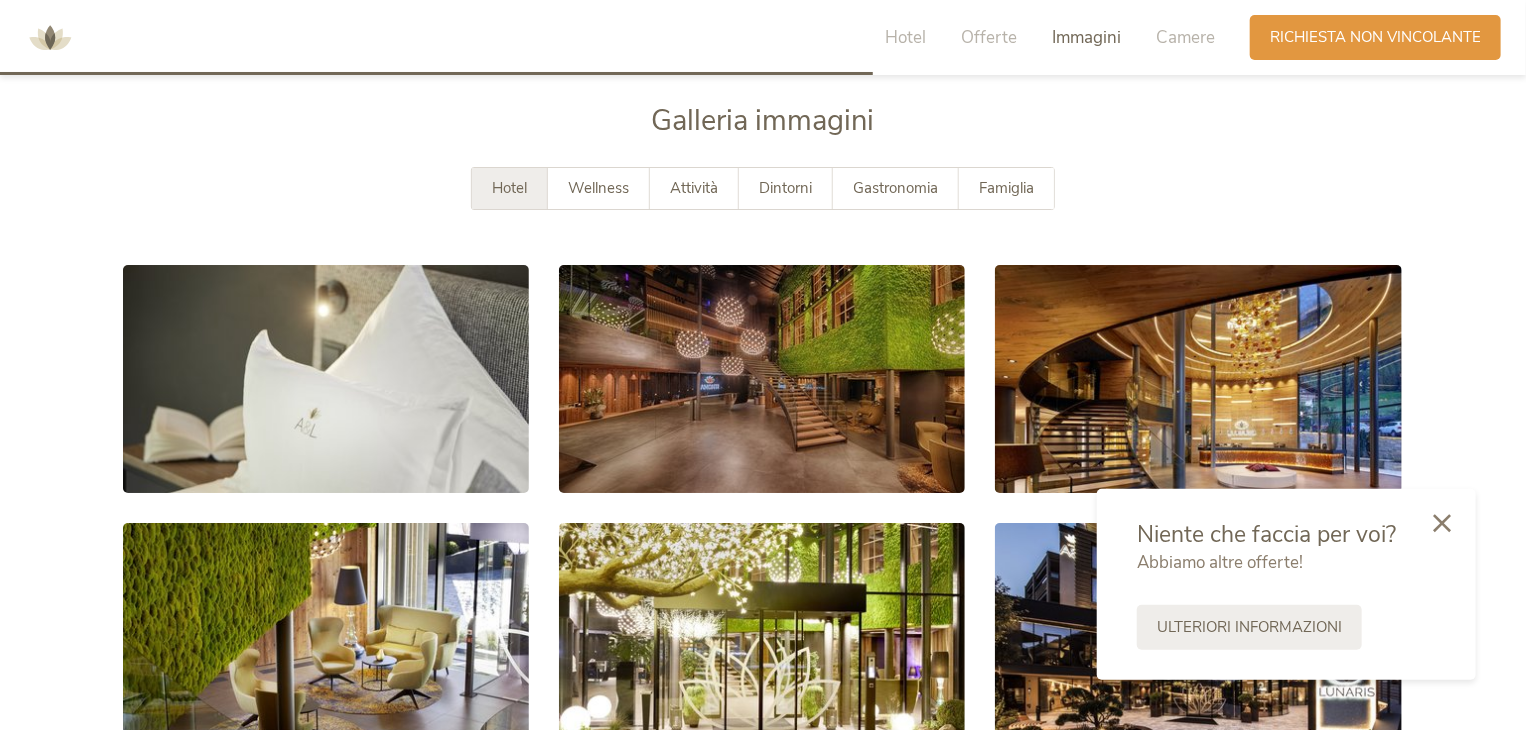 click on "Galleria immagini Hotel Wellness Attività Dintorni Gastronomia Famiglia mostra di più mostra di meno mostra di più mostra di meno mostra di più mostra di meno mostra di più mostra di meno" at bounding box center (763, 433) 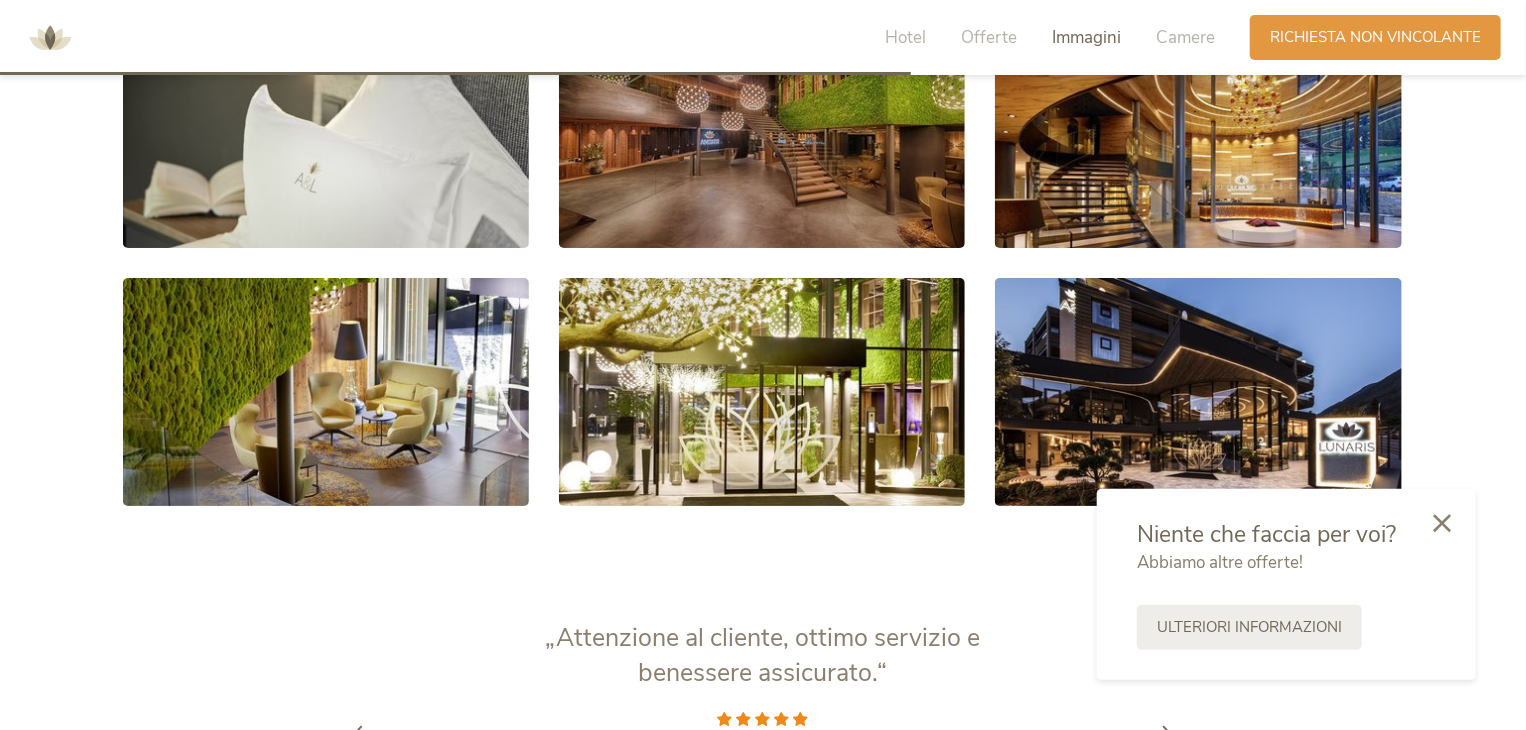 scroll, scrollTop: 3589, scrollLeft: 0, axis: vertical 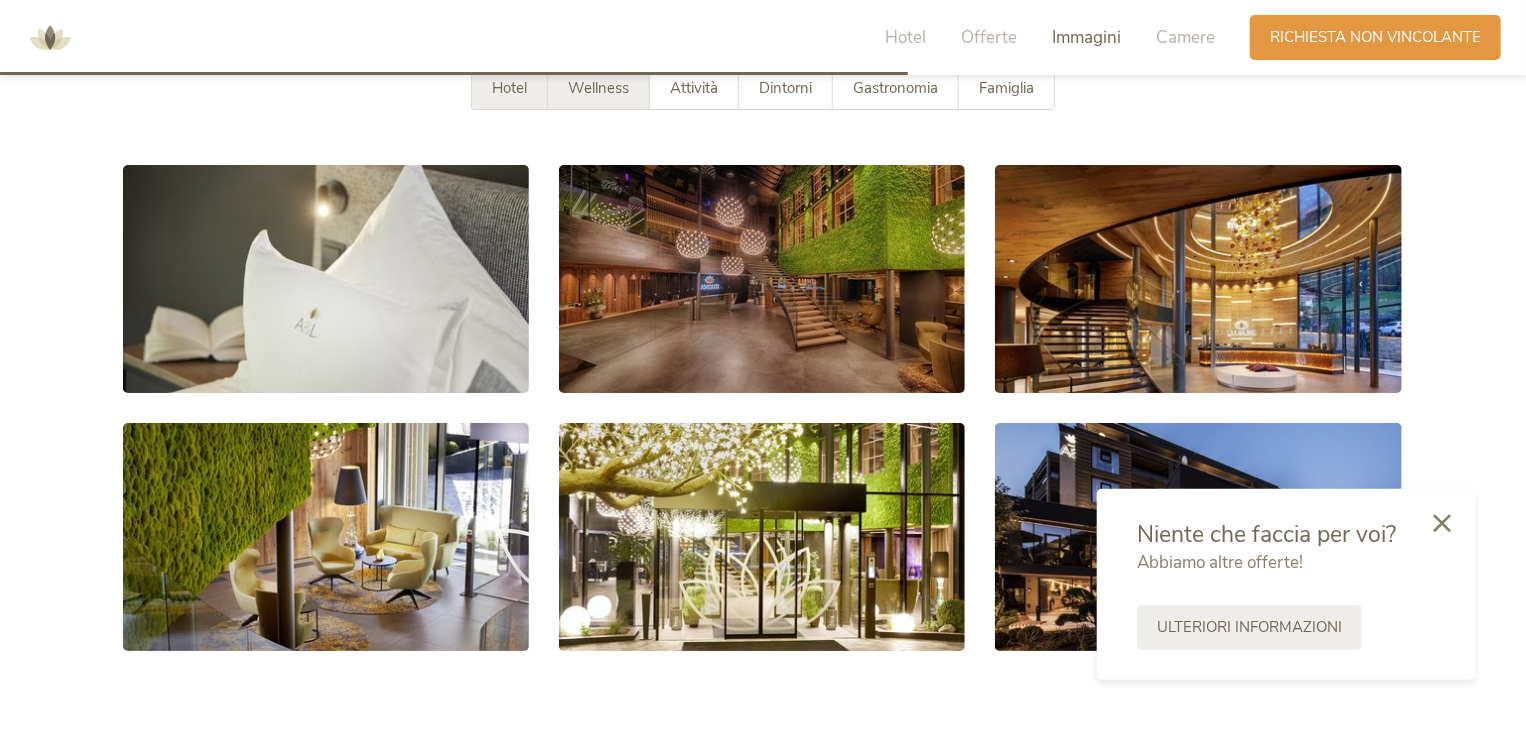 click on "Wellness" at bounding box center [599, 88] 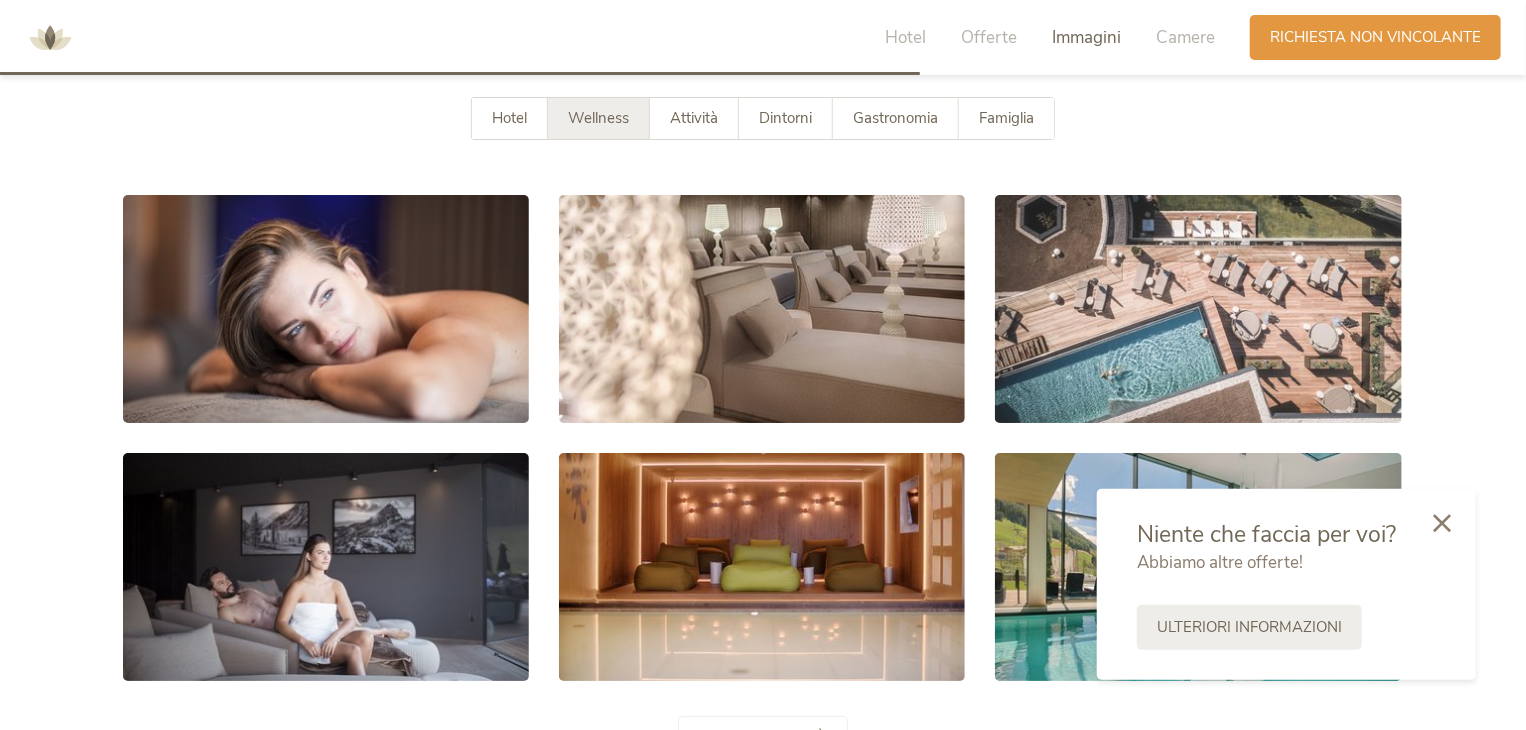 scroll, scrollTop: 3389, scrollLeft: 0, axis: vertical 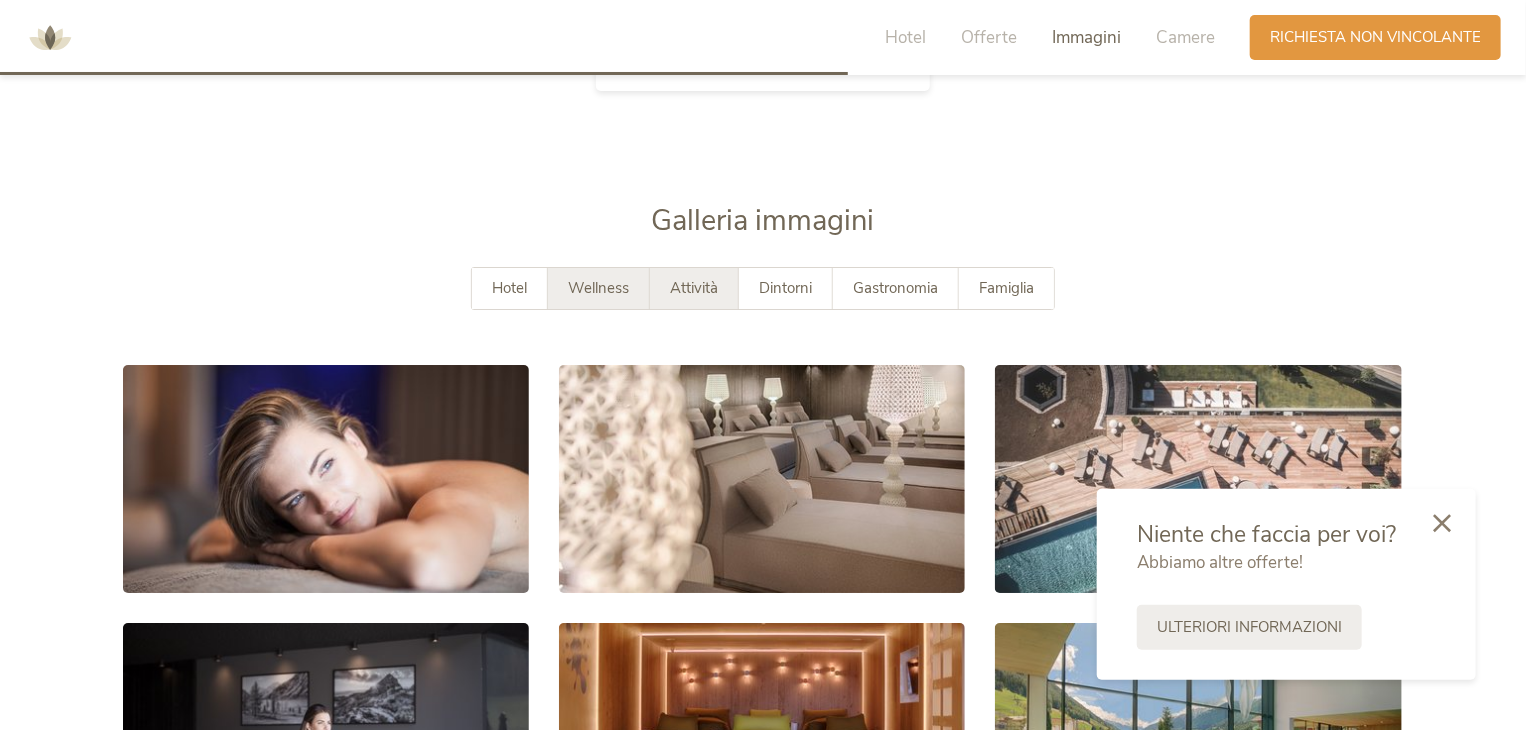 click on "Attività" at bounding box center (694, 288) 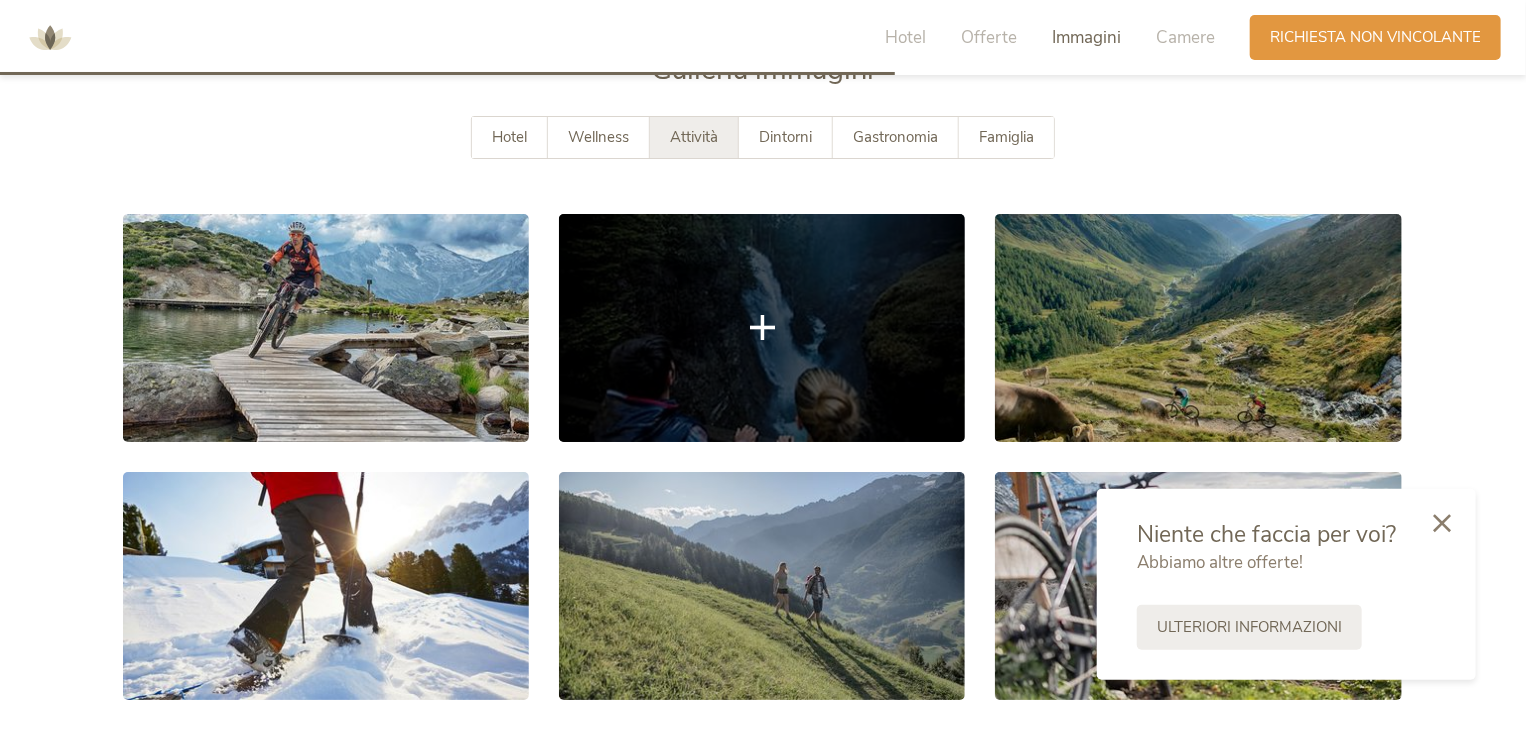 scroll, scrollTop: 3589, scrollLeft: 0, axis: vertical 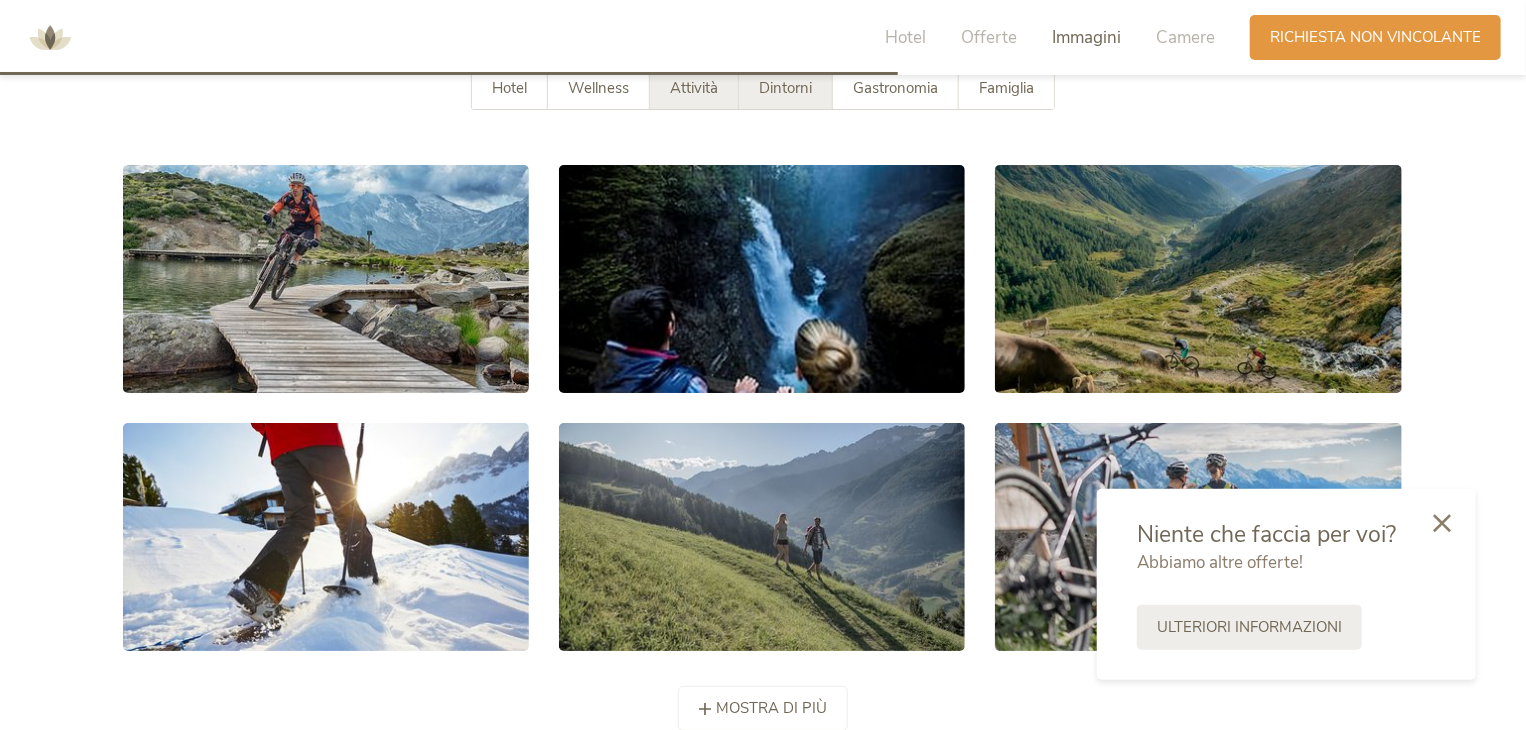 click on "Dintorni" at bounding box center (786, 88) 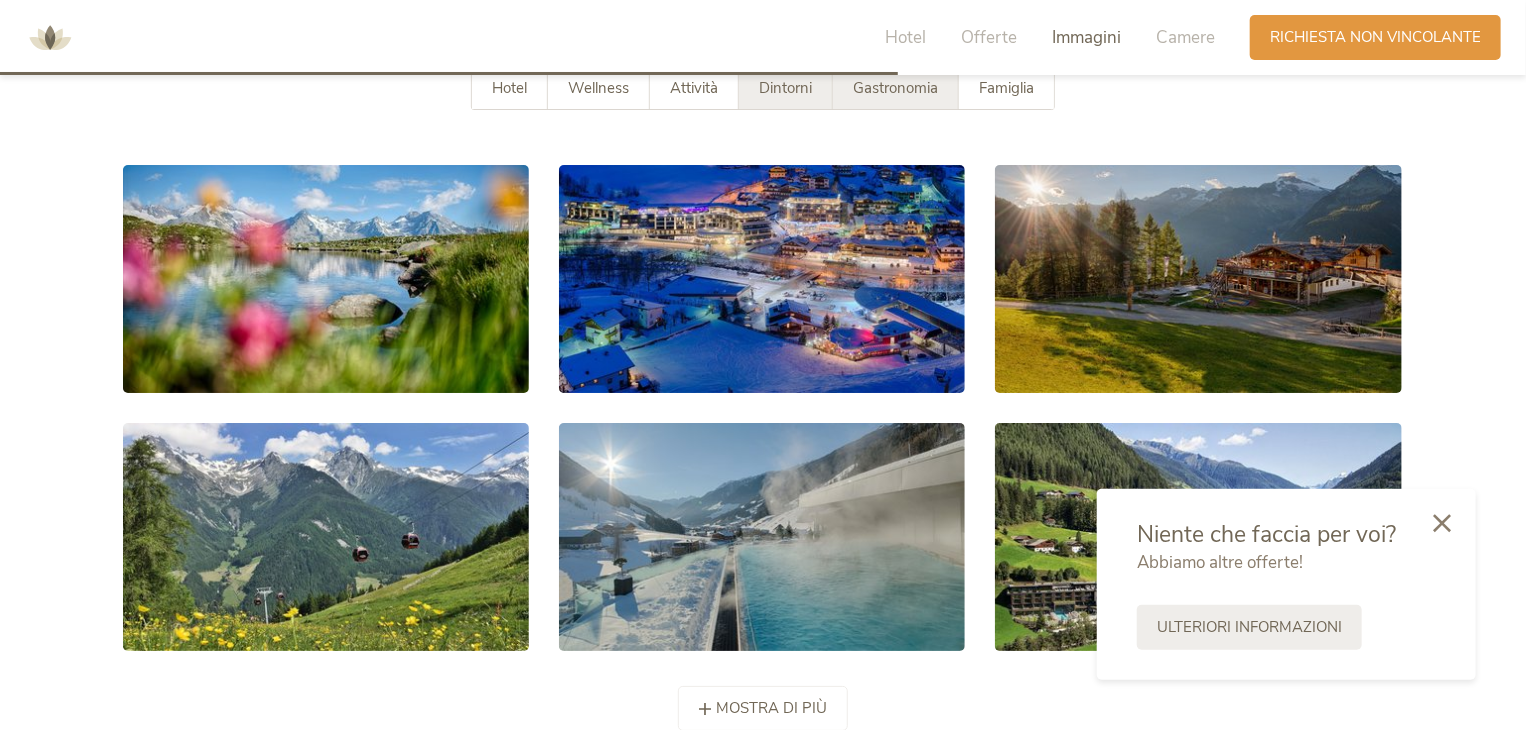 click on "Gastronomia" at bounding box center (895, 88) 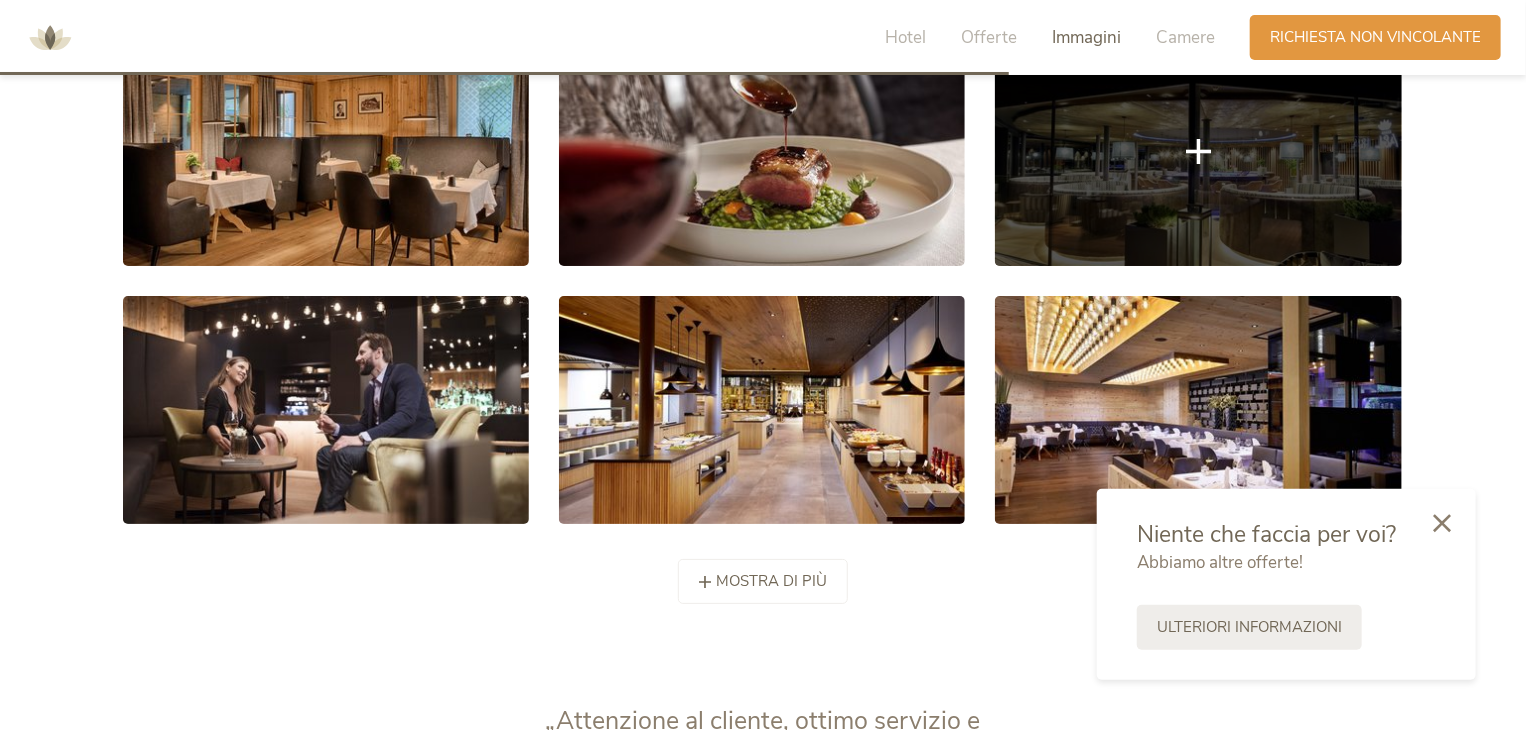 scroll, scrollTop: 3489, scrollLeft: 0, axis: vertical 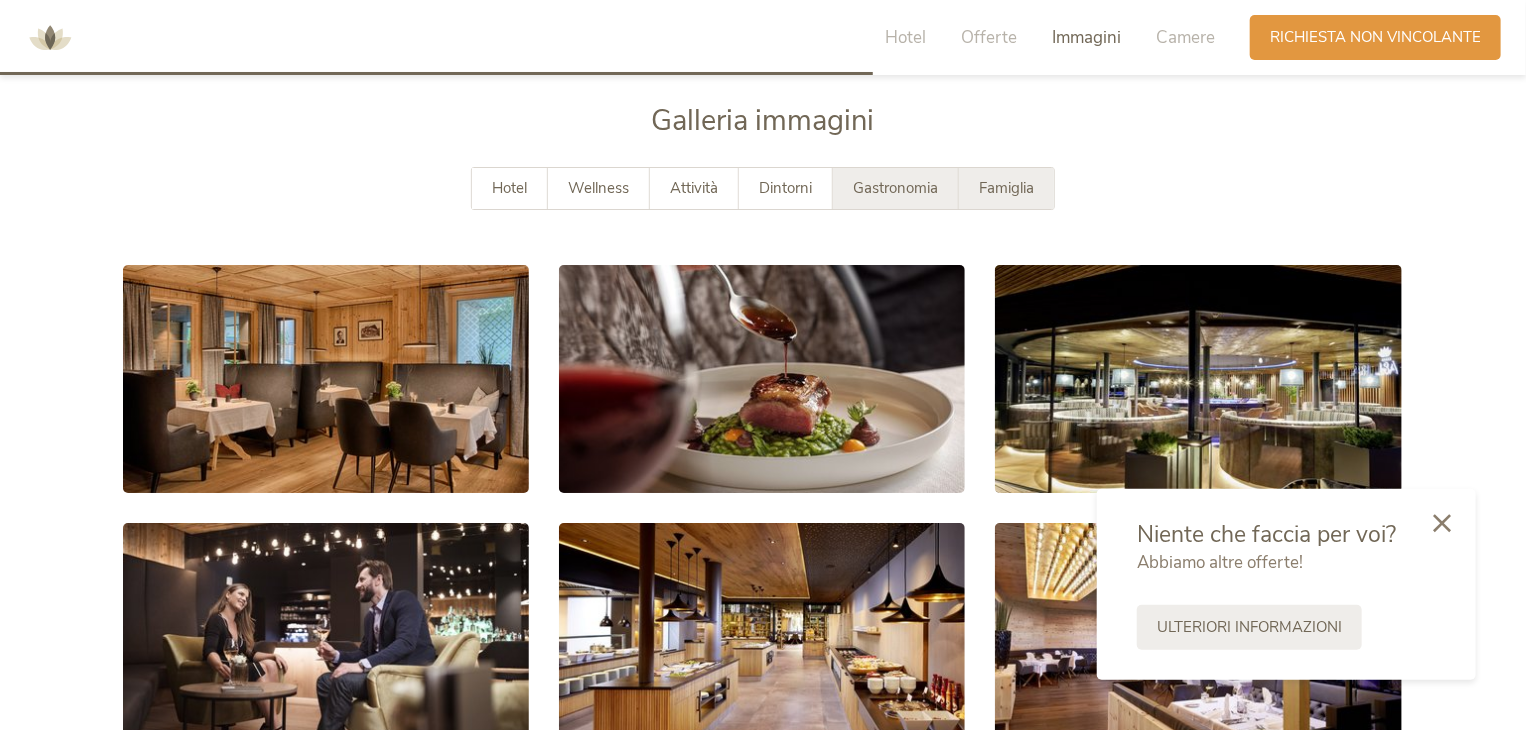click on "Famiglia" at bounding box center (1006, 188) 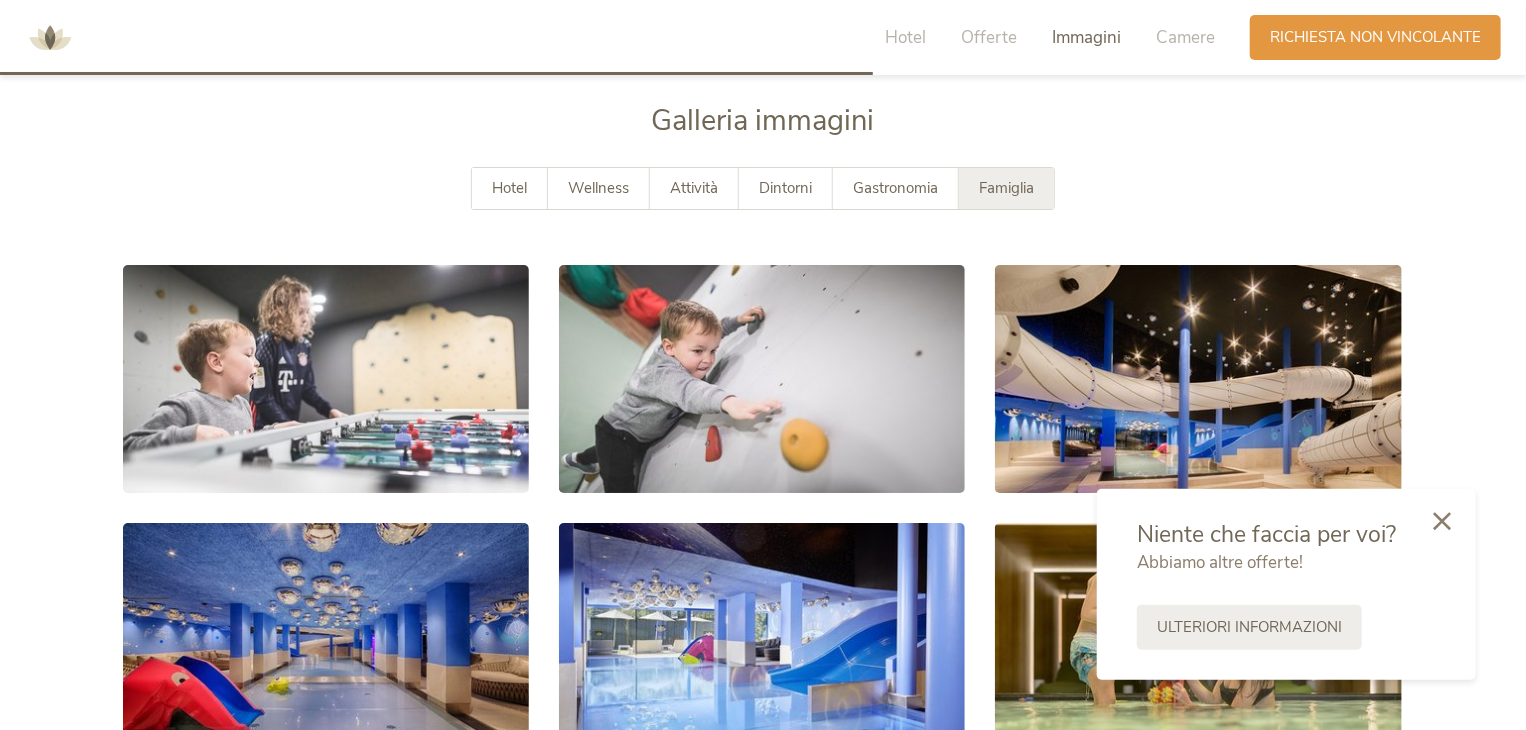 click at bounding box center (1442, 521) 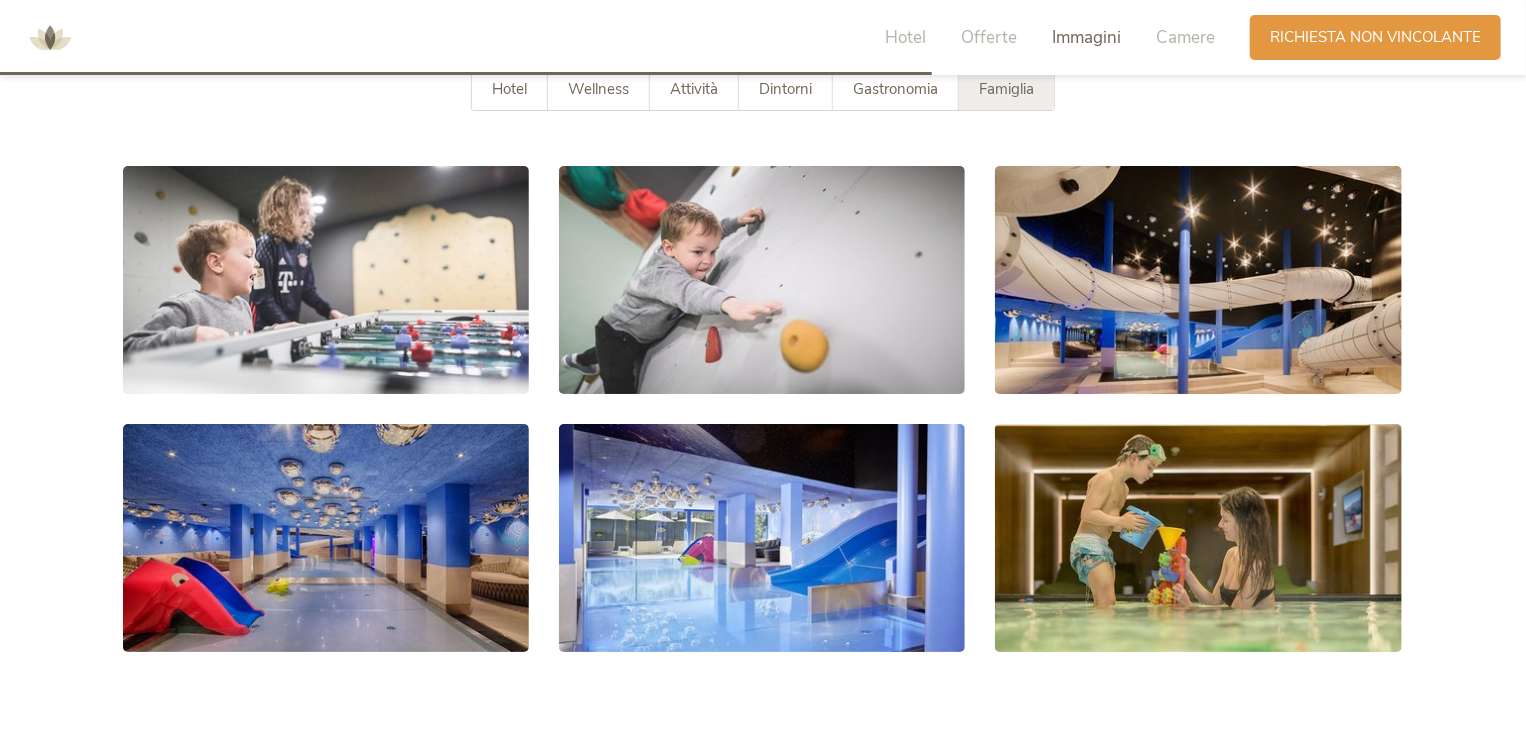 scroll, scrollTop: 3389, scrollLeft: 0, axis: vertical 